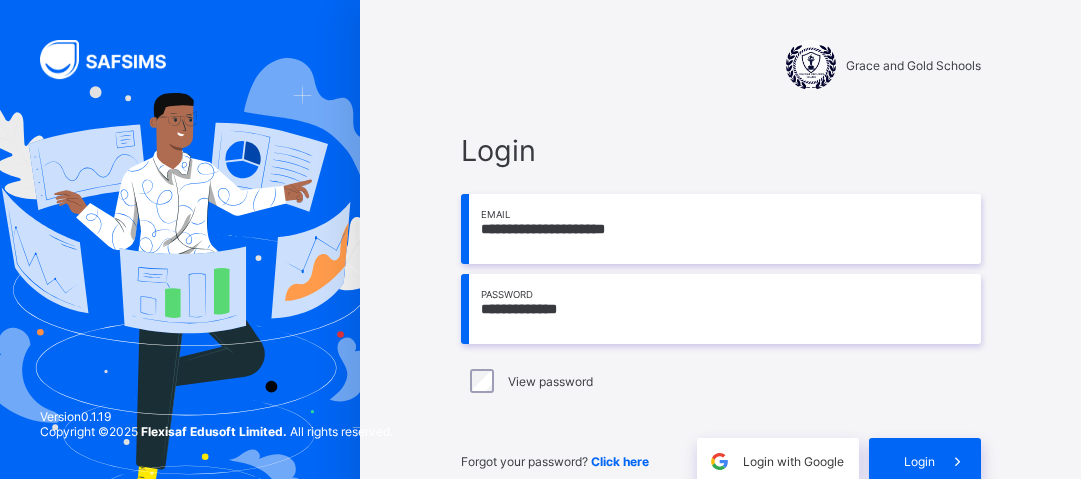 scroll, scrollTop: 0, scrollLeft: 0, axis: both 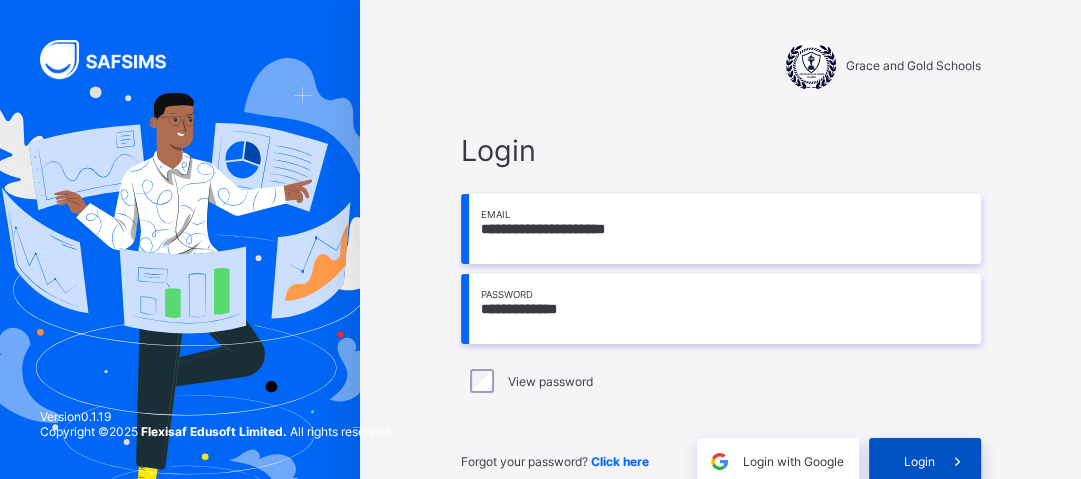 click on "Login" at bounding box center (919, 461) 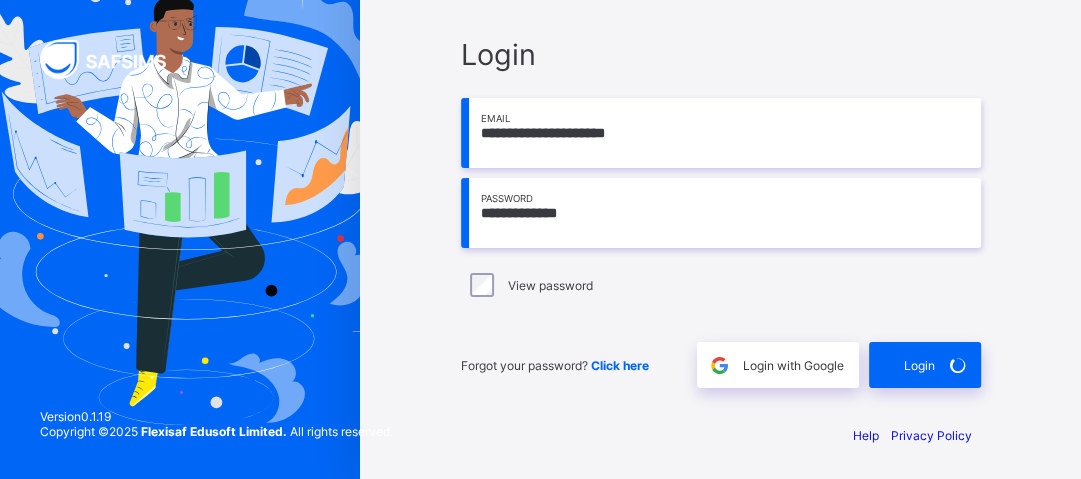 scroll, scrollTop: 100, scrollLeft: 0, axis: vertical 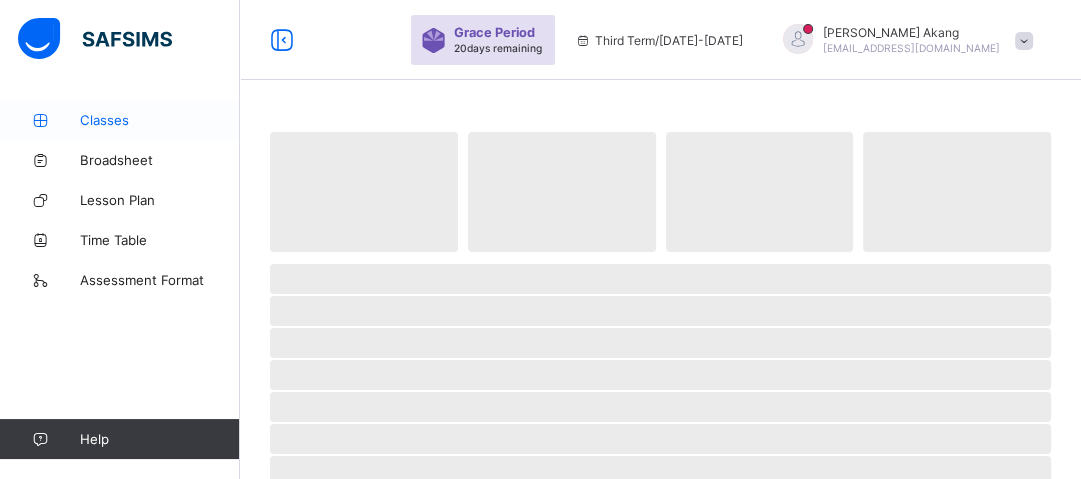 click on "Classes" at bounding box center [160, 120] 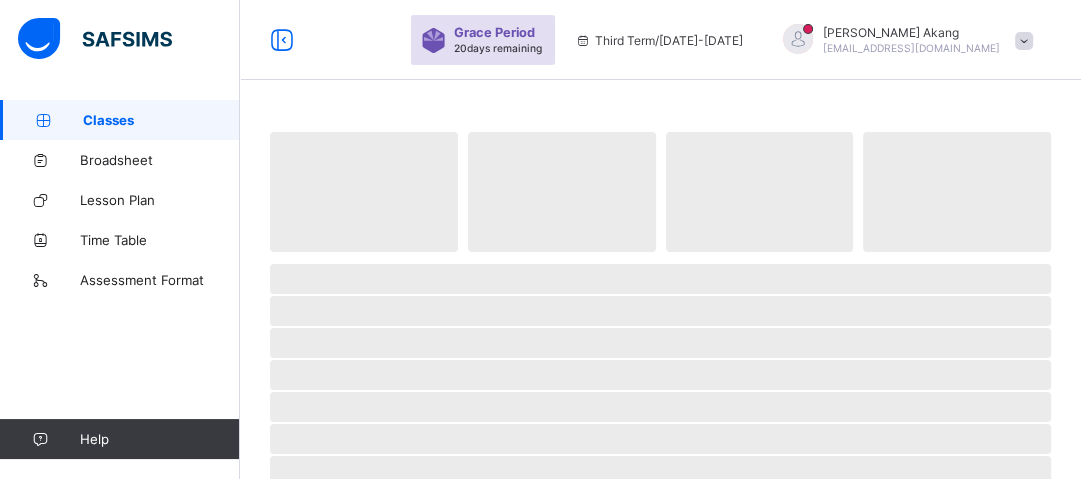 click on "Classes" at bounding box center [161, 120] 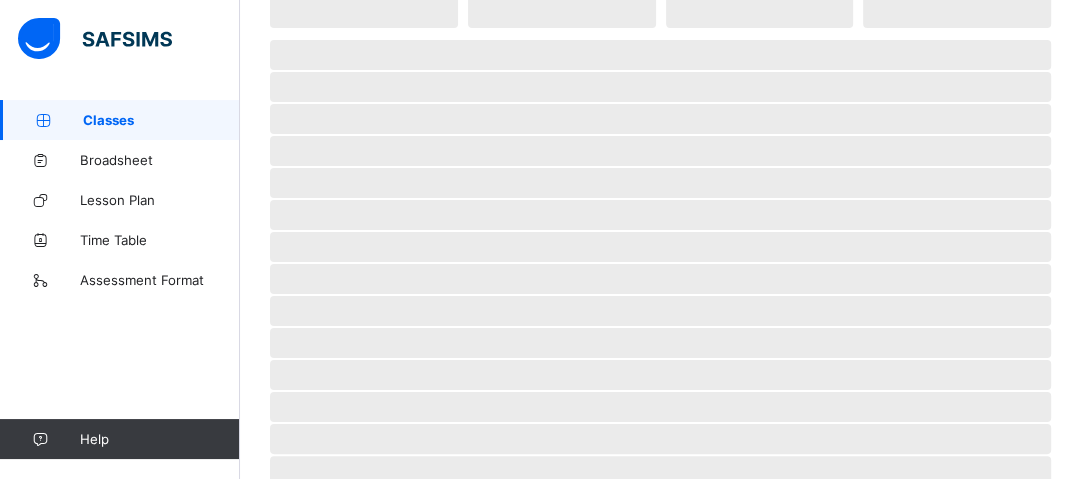 scroll, scrollTop: 256, scrollLeft: 0, axis: vertical 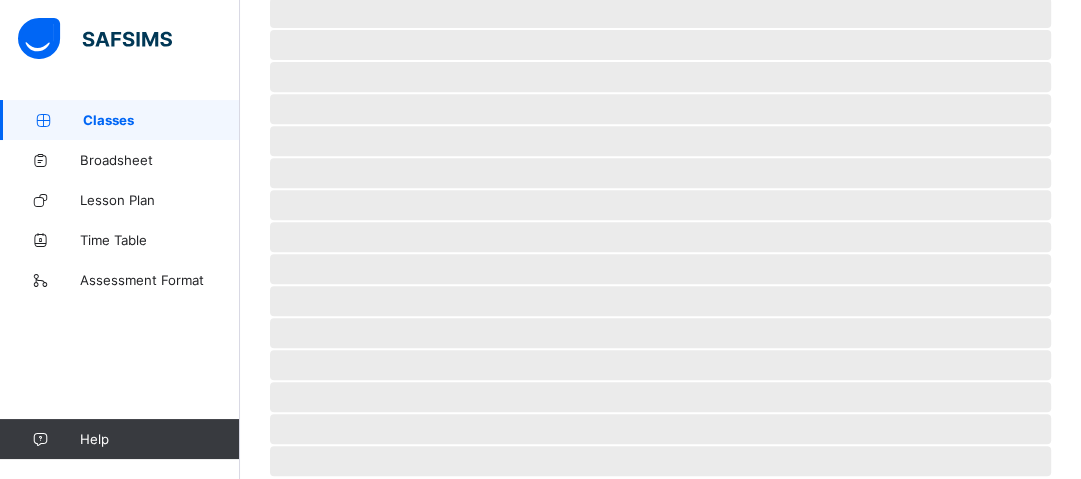 click on "Classes" at bounding box center [120, 120] 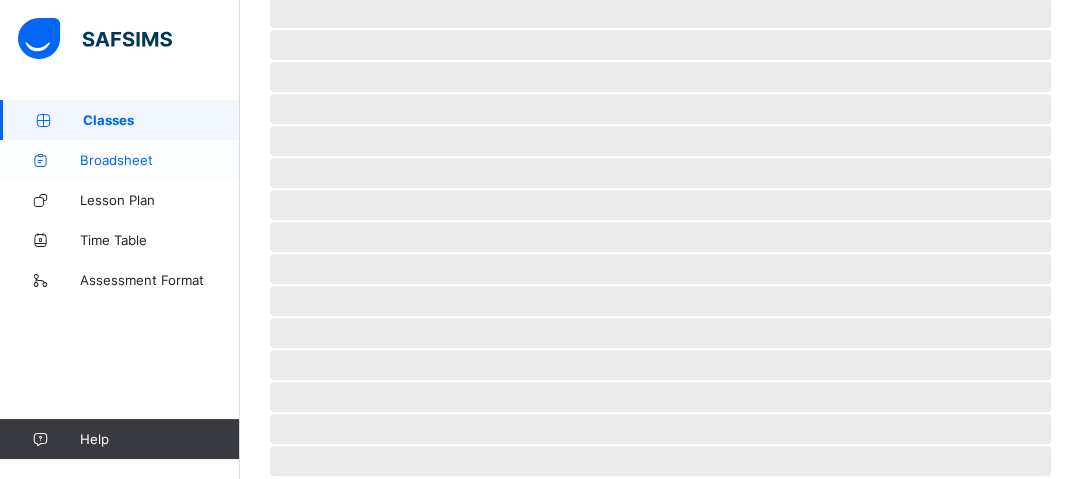 click on "Broadsheet" at bounding box center (160, 160) 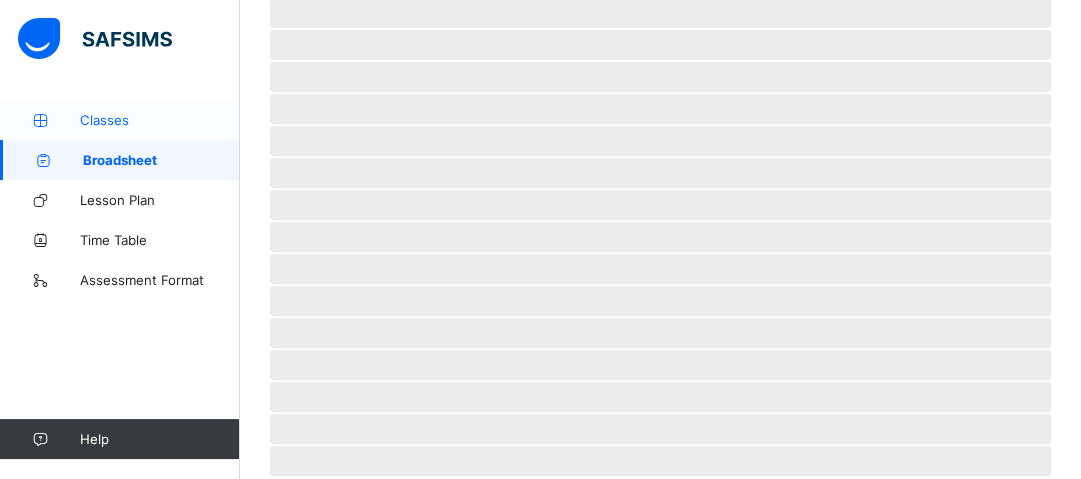 click on "Classes" at bounding box center (160, 120) 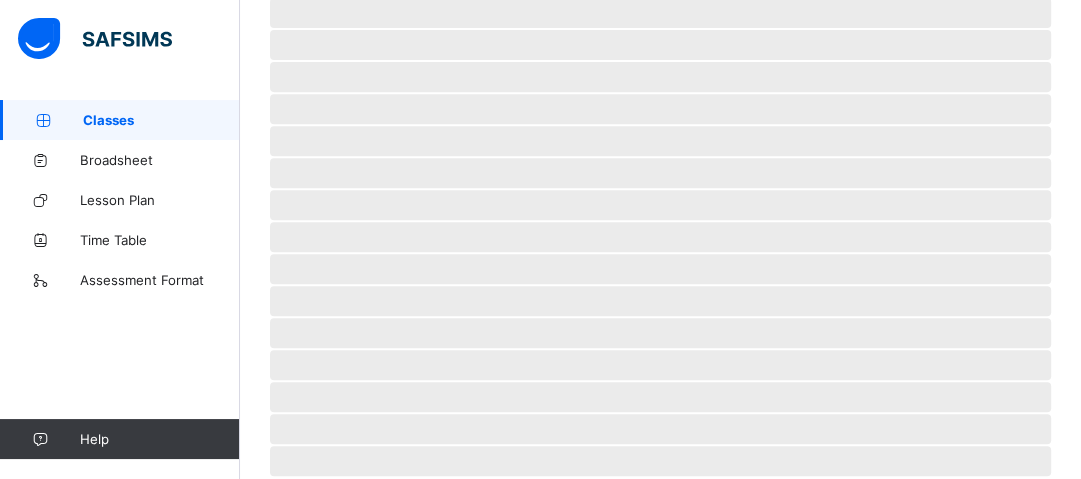 click on "Classes" at bounding box center [161, 120] 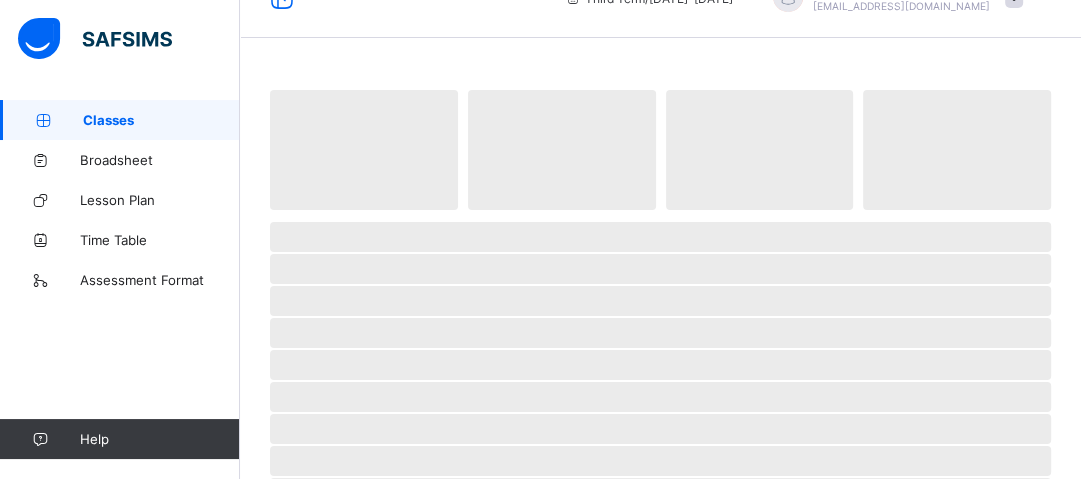 scroll, scrollTop: 0, scrollLeft: 0, axis: both 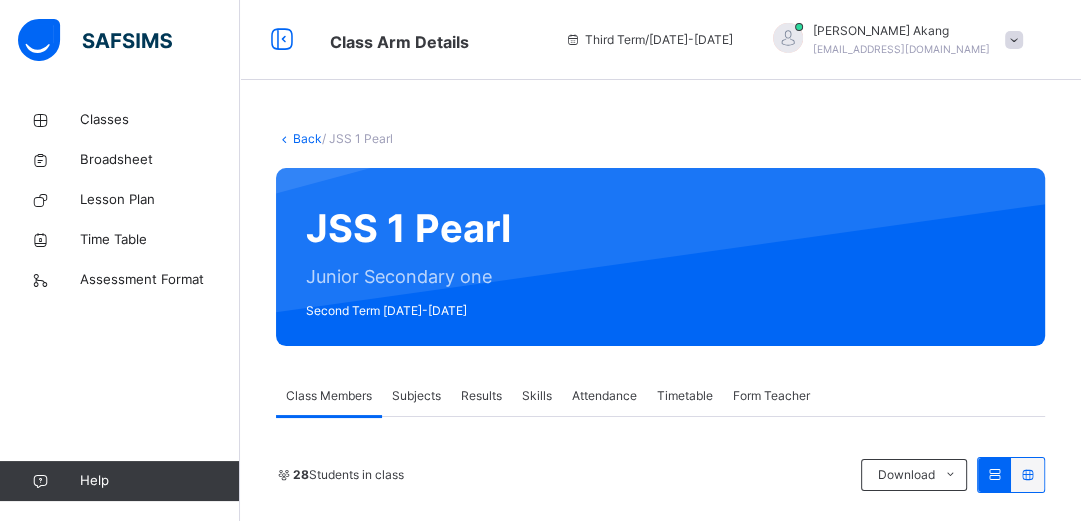 click on "Subjects" at bounding box center [416, 396] 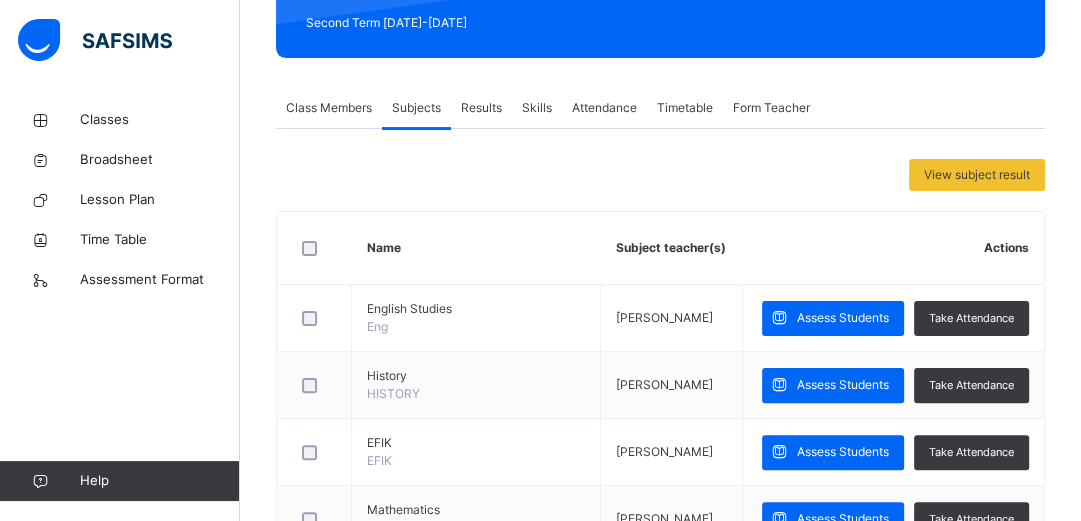 scroll, scrollTop: 320, scrollLeft: 0, axis: vertical 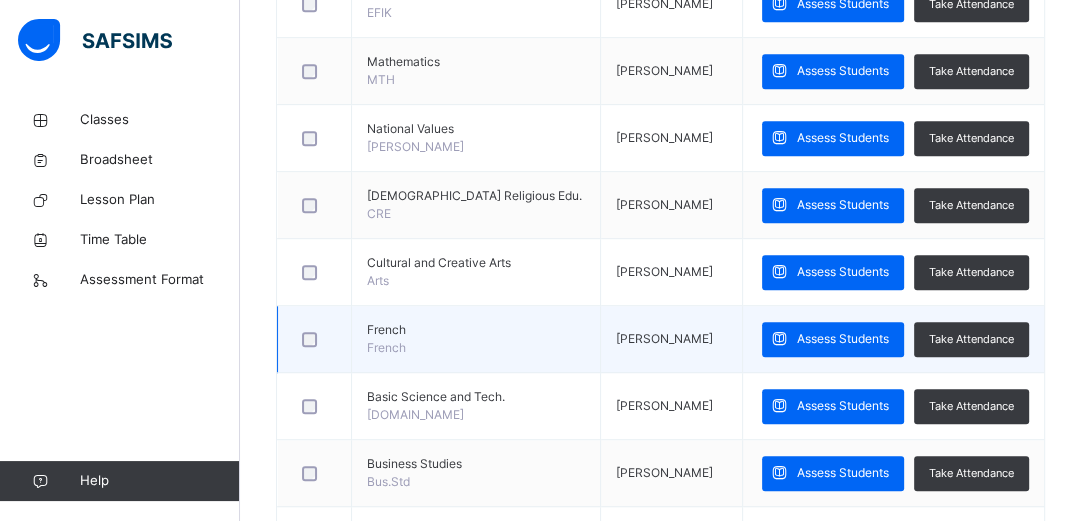 click on "French" at bounding box center (476, 330) 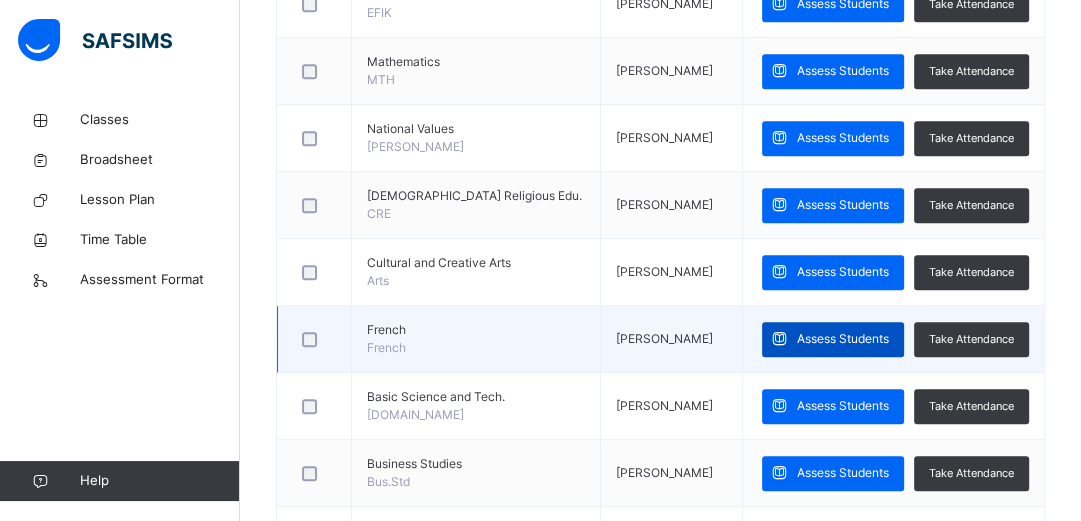 click on "Assess Students" at bounding box center (843, 339) 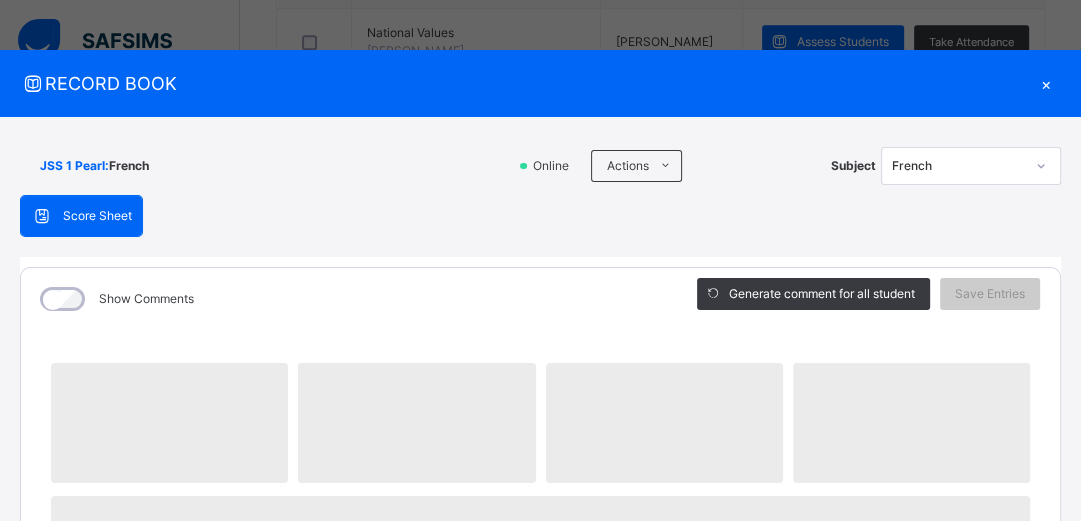 scroll, scrollTop: 836, scrollLeft: 0, axis: vertical 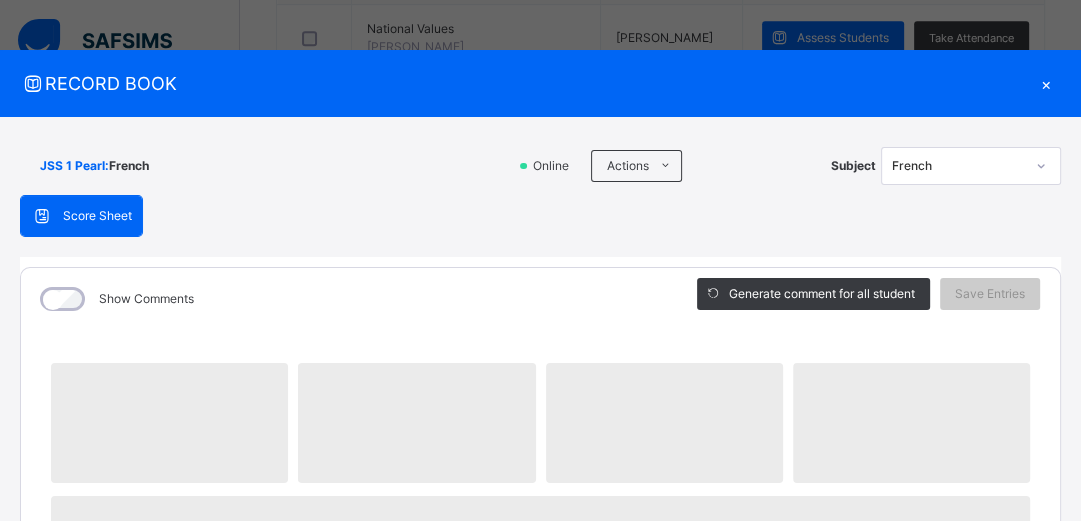 click on "Score Sheet" at bounding box center (97, 216) 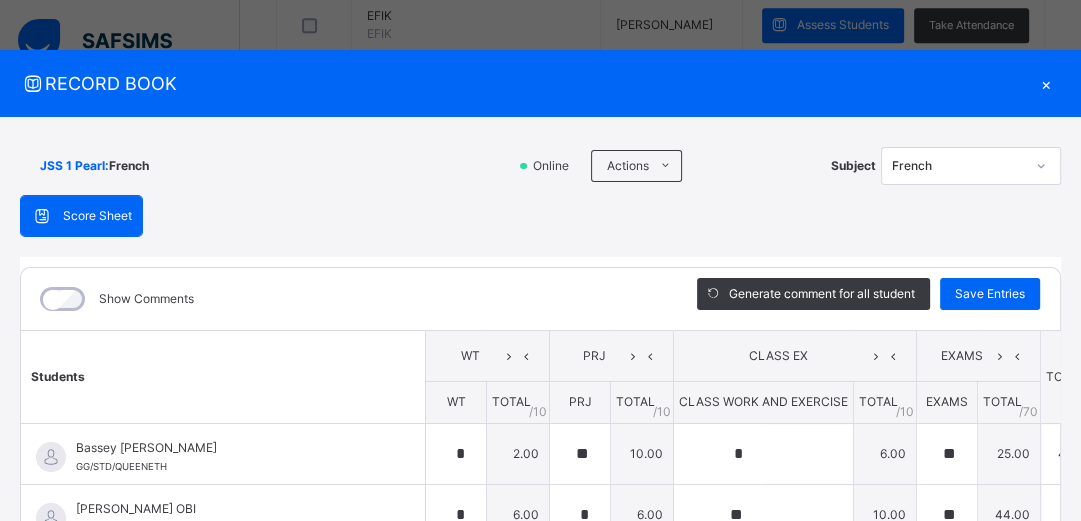 scroll, scrollTop: 747, scrollLeft: 0, axis: vertical 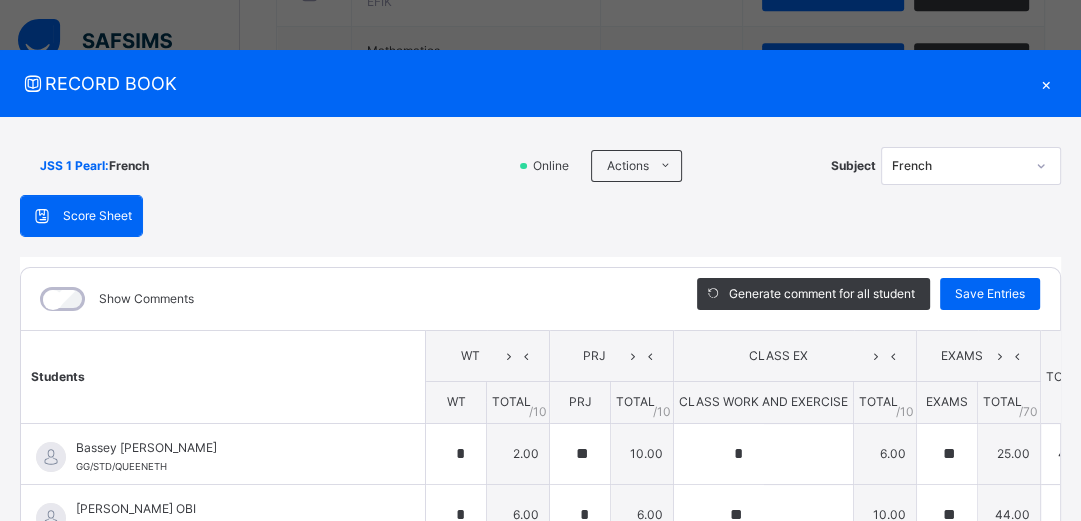 click on "Score Sheet" at bounding box center (97, 216) 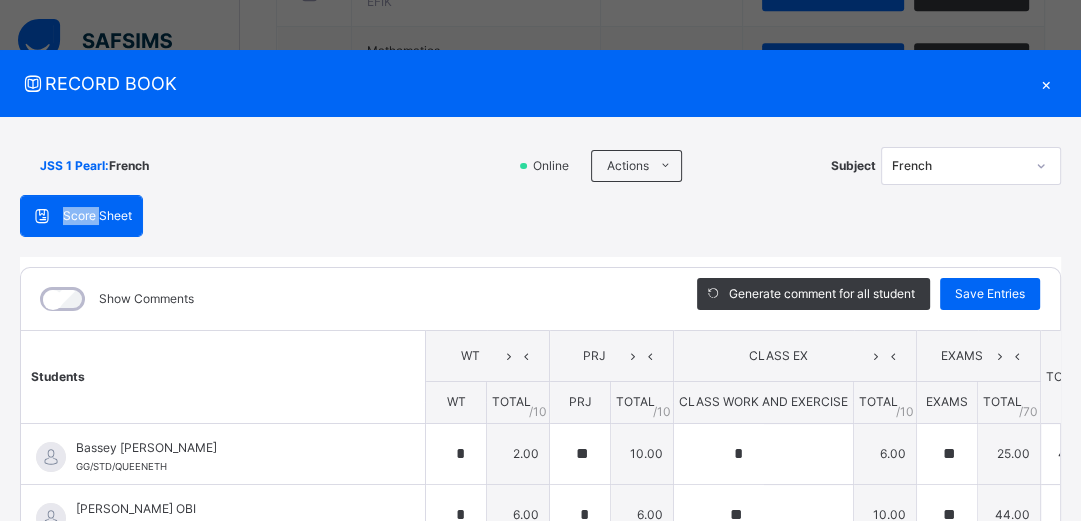 click on "Score Sheet" at bounding box center [97, 216] 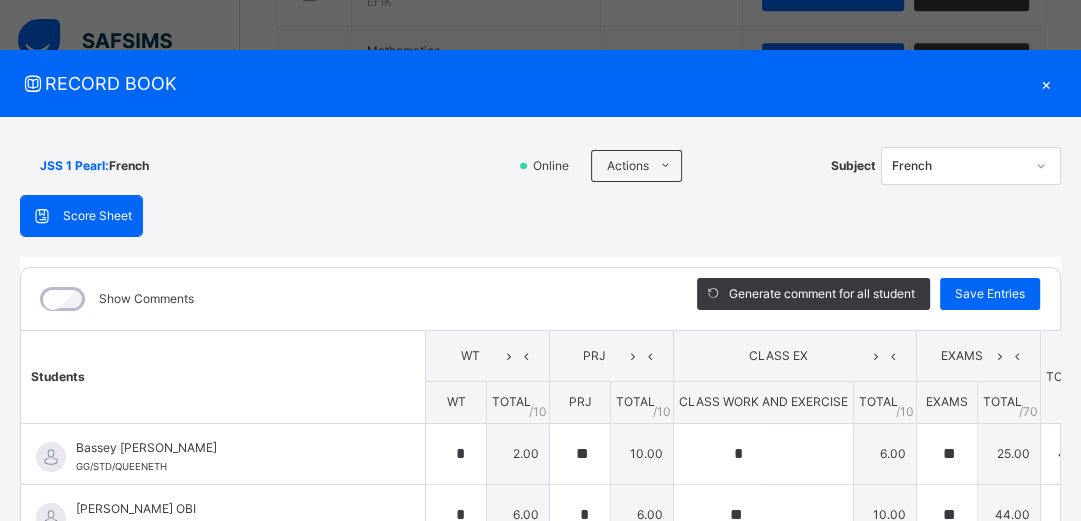 click on "×" at bounding box center [1046, 83] 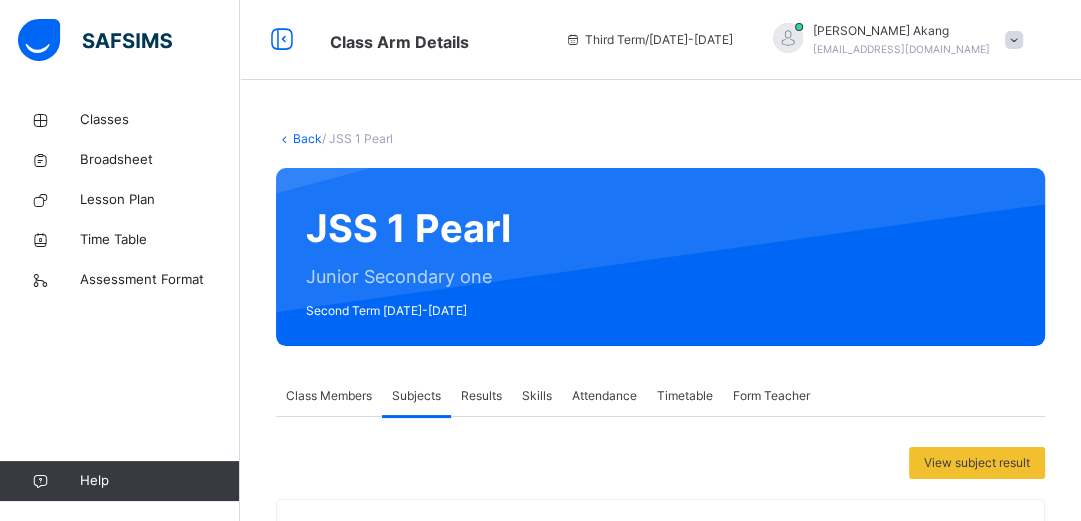 scroll, scrollTop: 0, scrollLeft: 0, axis: both 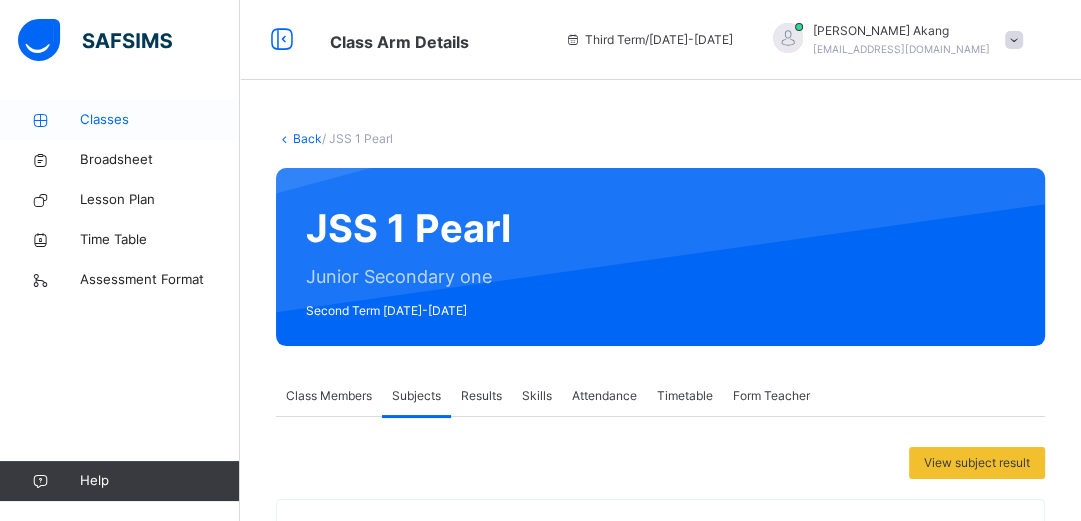 click on "Classes" at bounding box center [160, 120] 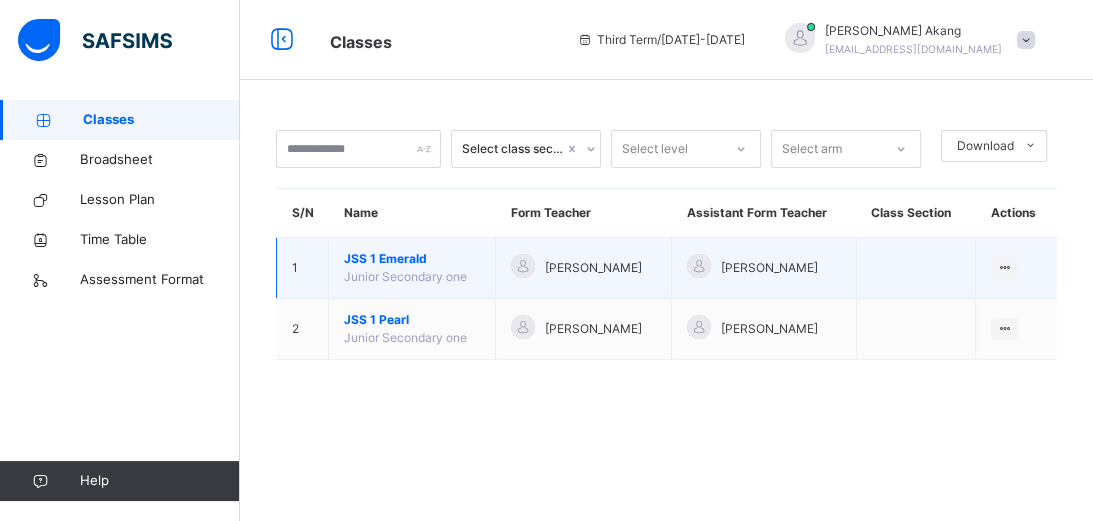 click on "JSS 1   Emerald" at bounding box center [412, 259] 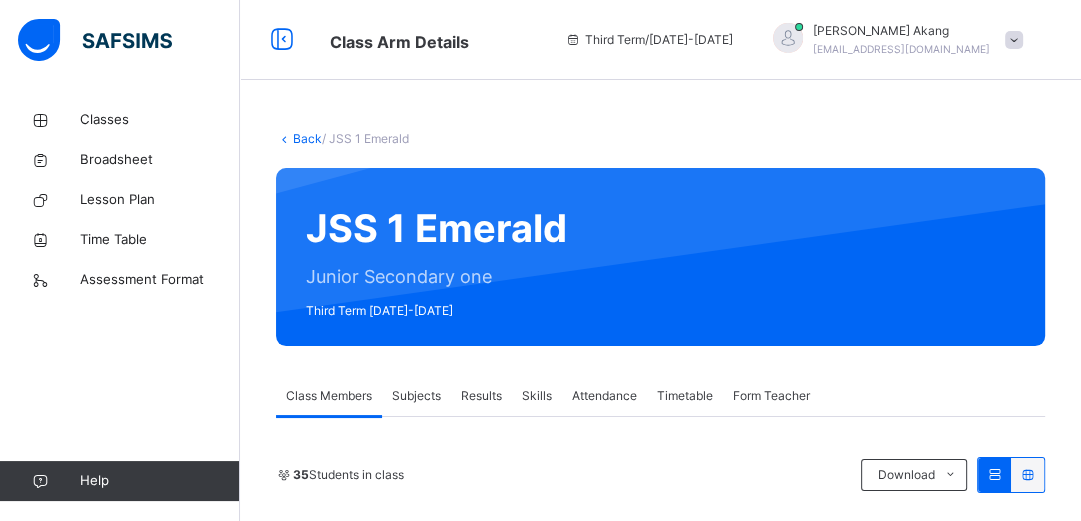 click on "Subjects" at bounding box center (416, 396) 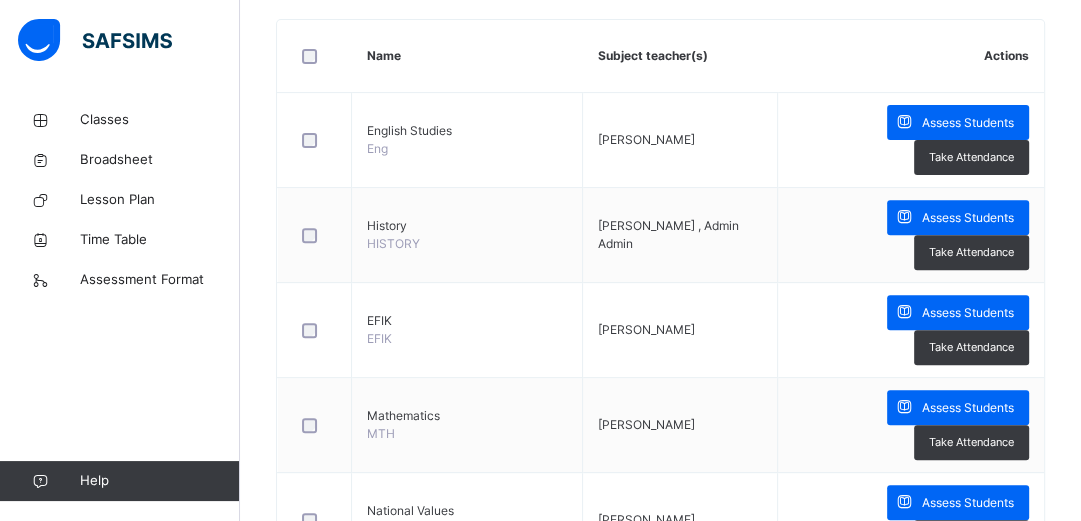 scroll, scrollTop: 836, scrollLeft: 0, axis: vertical 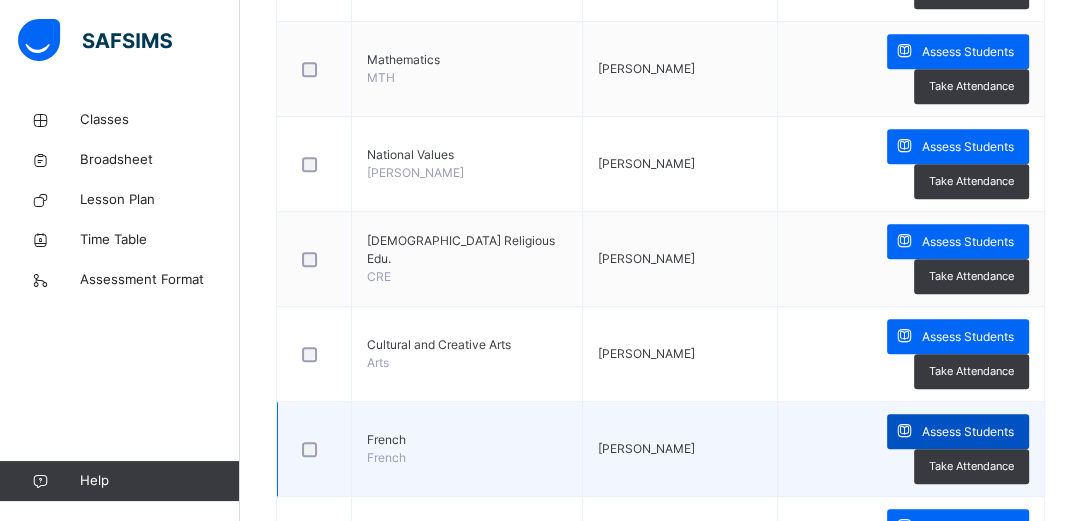 click on "Assess Students" at bounding box center (968, 432) 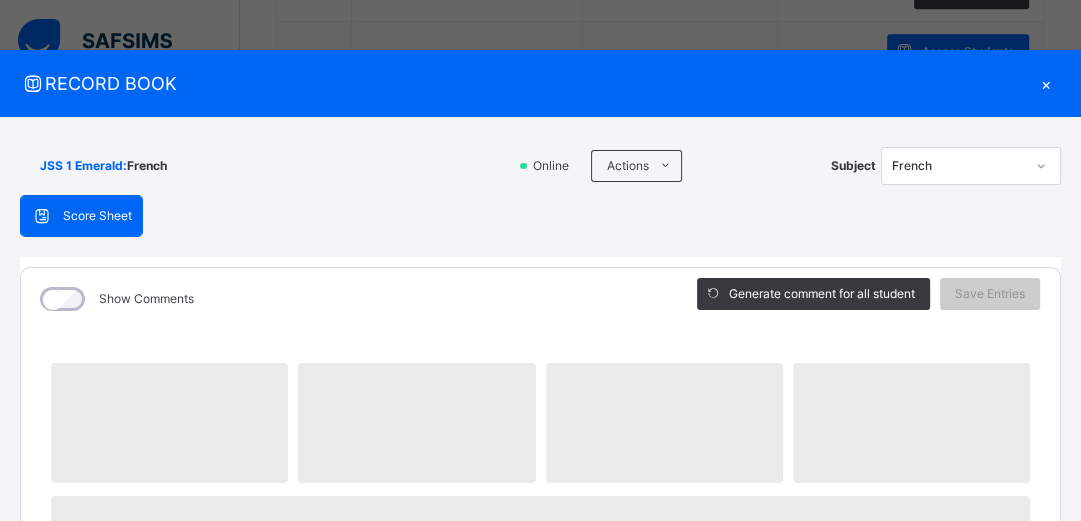 click on "Score Sheet" at bounding box center [97, 216] 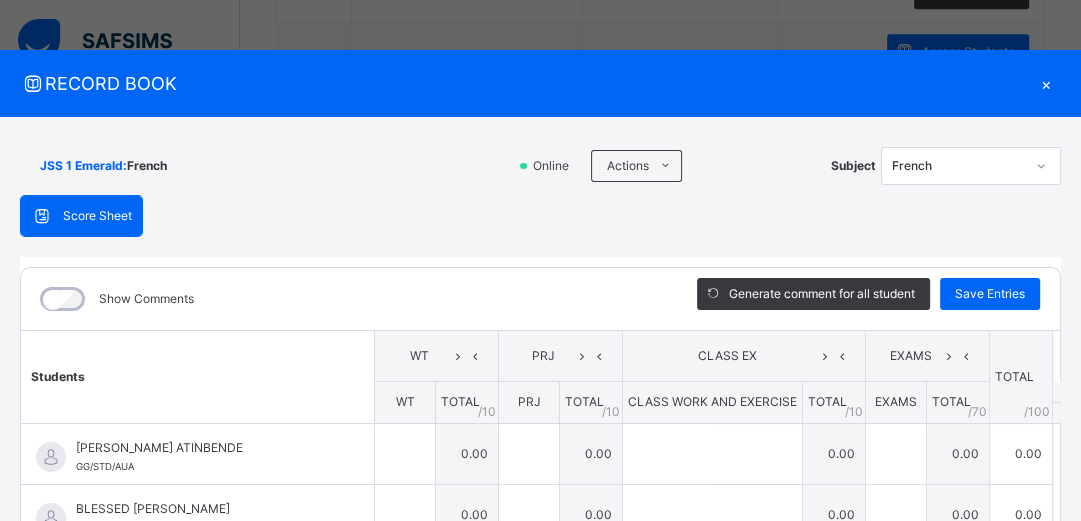 scroll, scrollTop: 389, scrollLeft: 0, axis: vertical 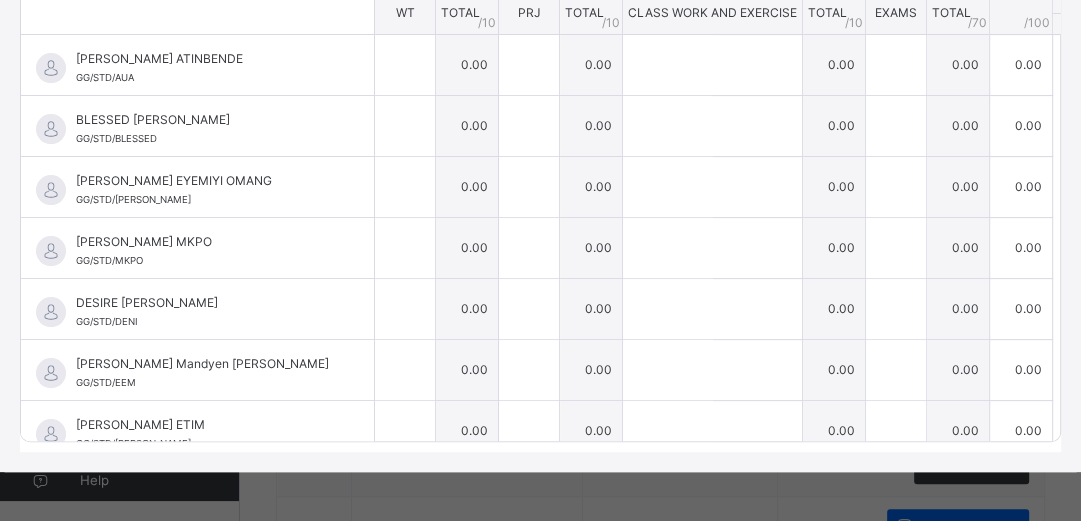 click on "Students" at bounding box center (198, -12) 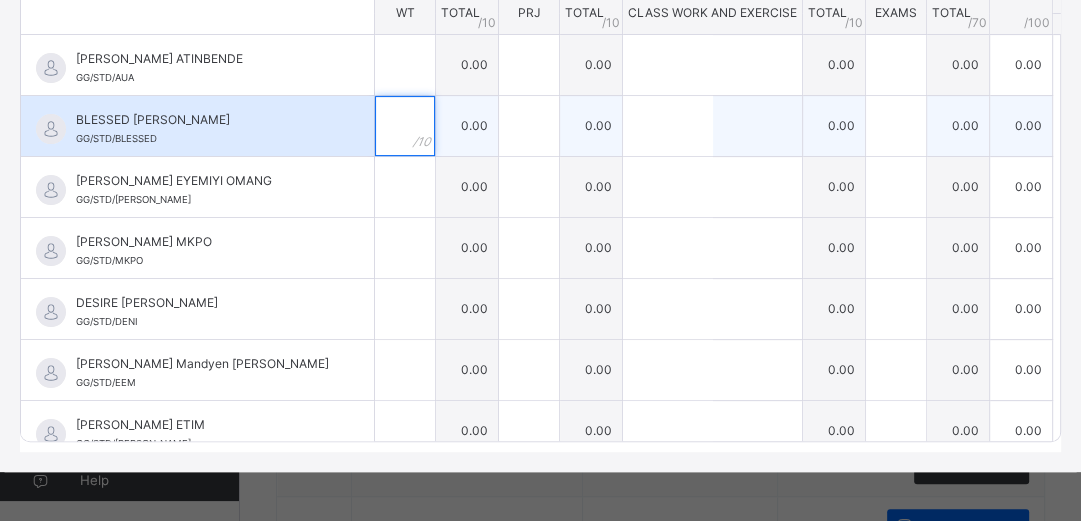 click at bounding box center (405, 126) 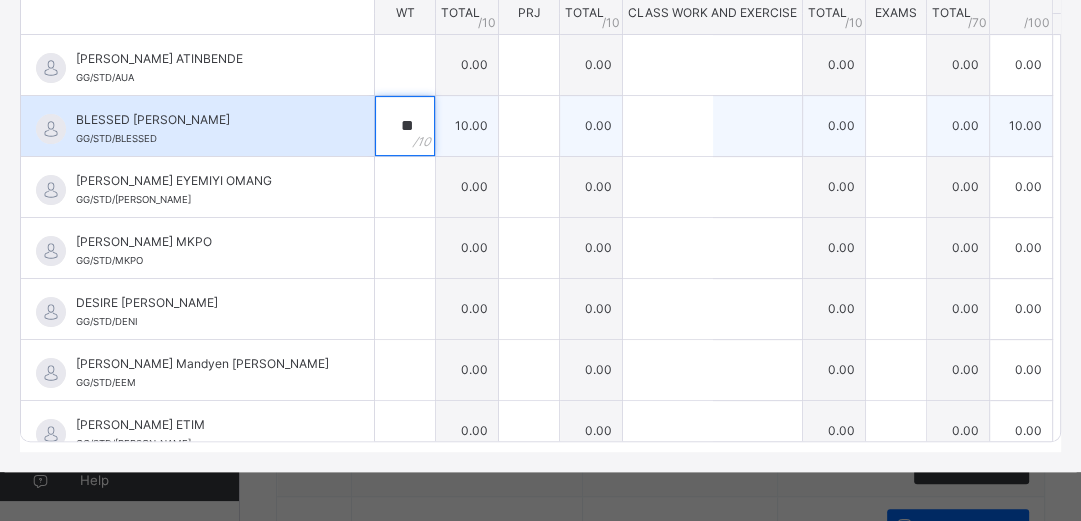 type on "**" 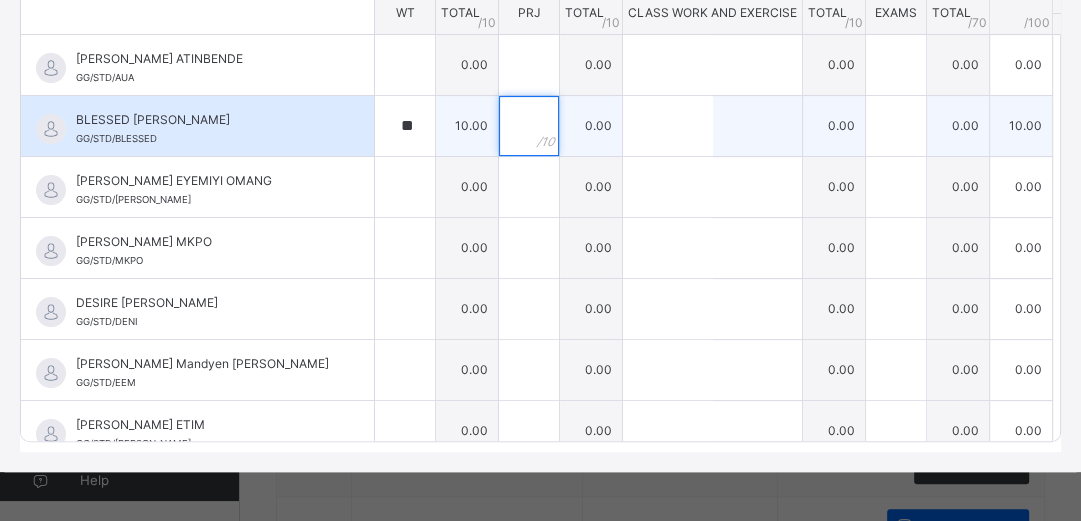 click at bounding box center [529, 126] 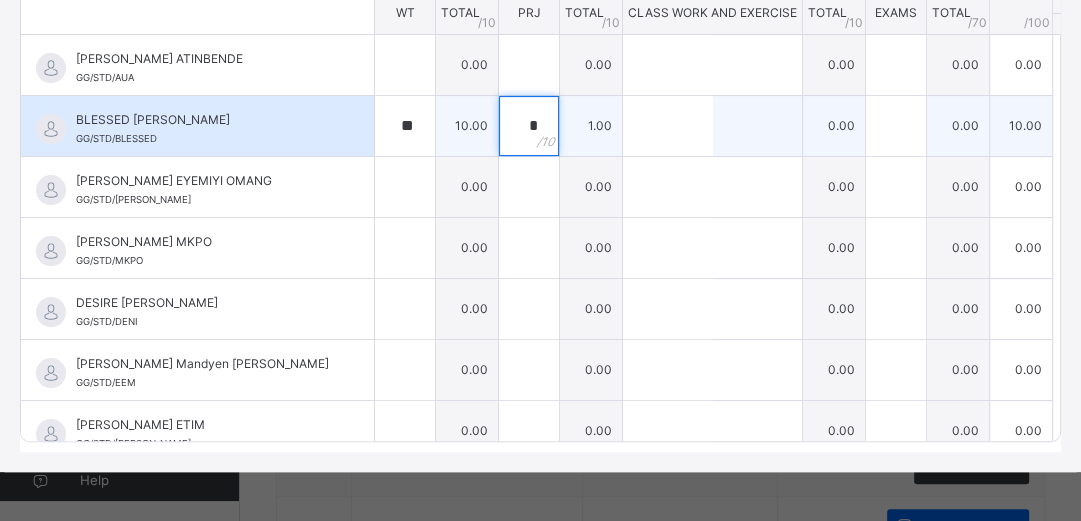 type on "**" 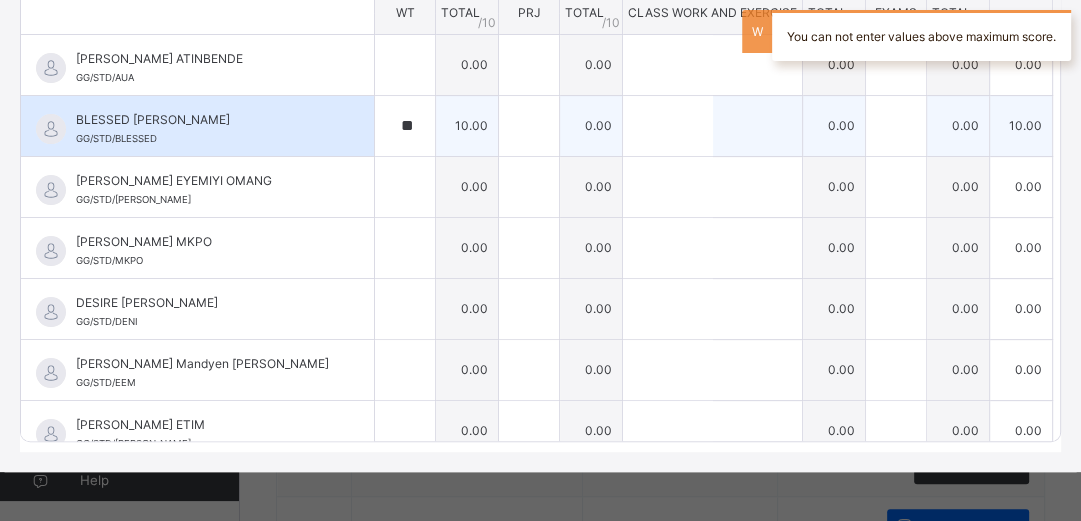 click at bounding box center (529, 126) 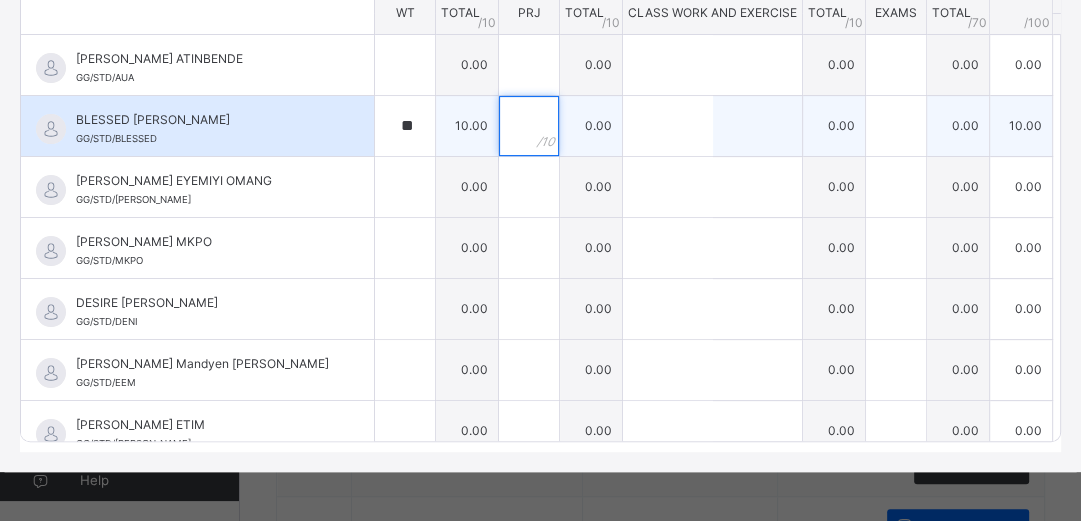 click at bounding box center (529, 126) 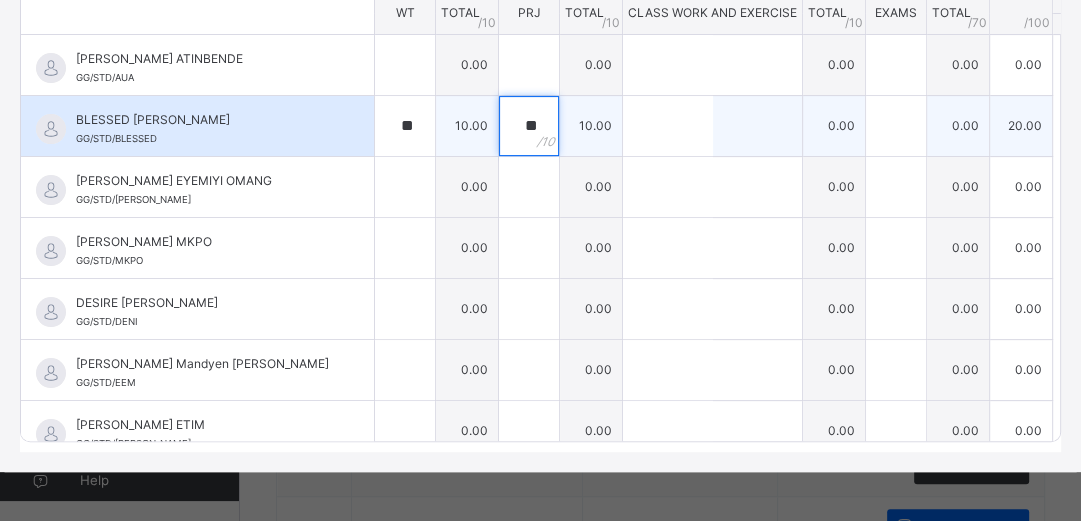 type on "**" 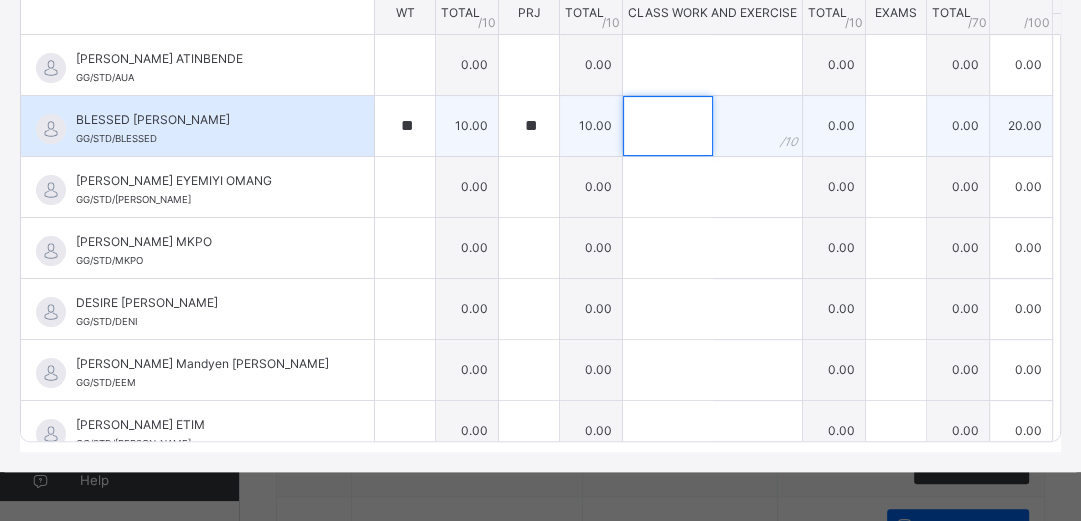 click at bounding box center (668, 126) 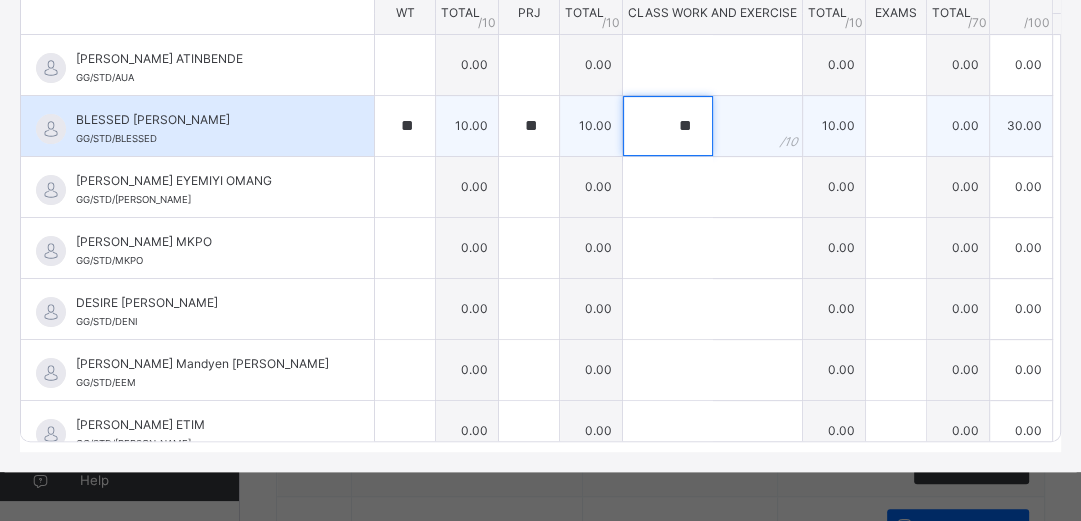 type on "**" 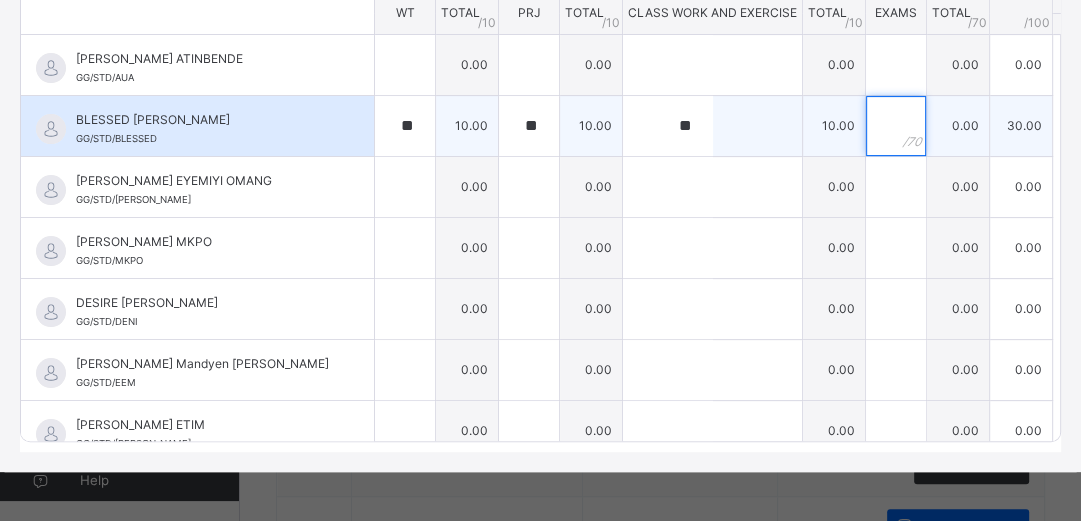 click at bounding box center (896, 126) 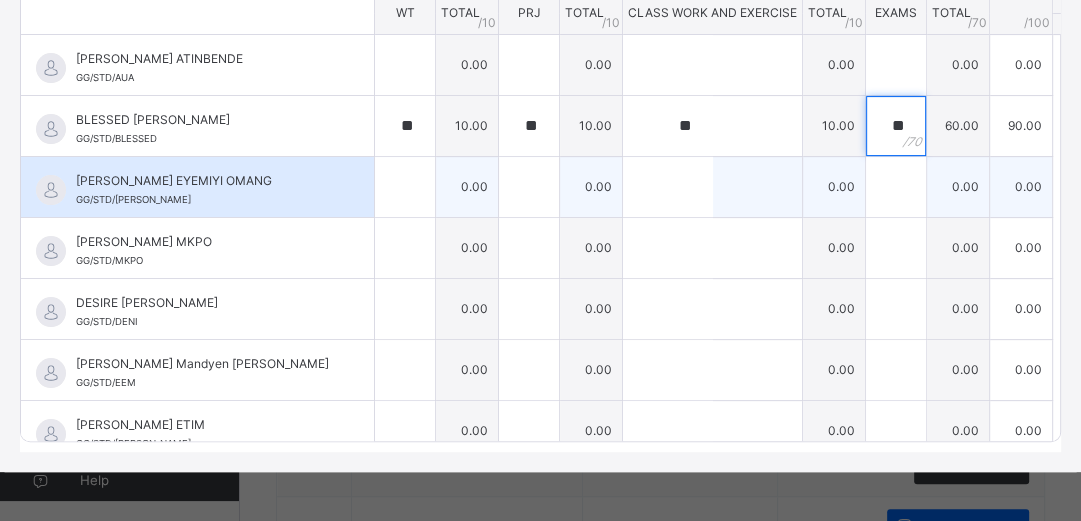 type on "**" 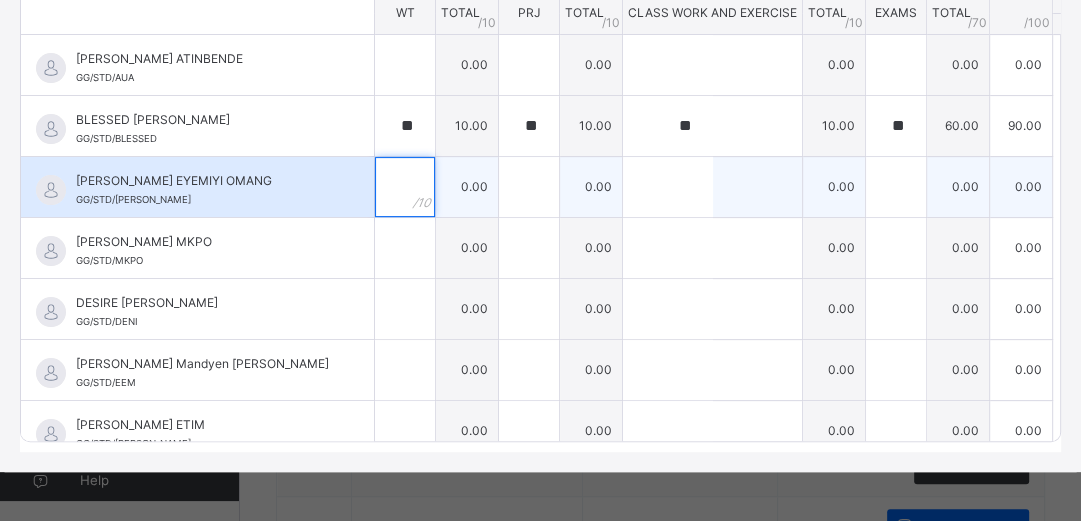 click at bounding box center [405, 187] 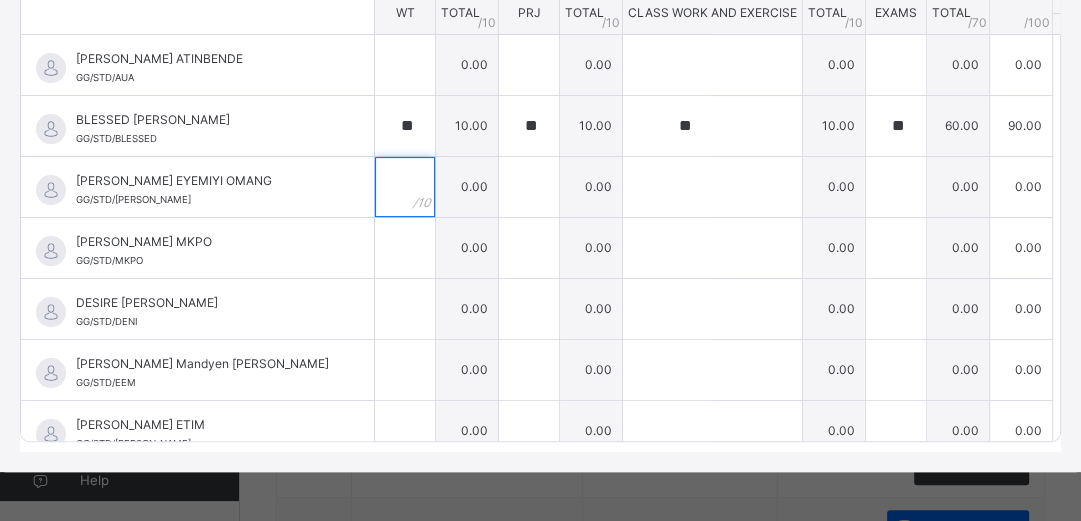 scroll, scrollTop: 708, scrollLeft: 0, axis: vertical 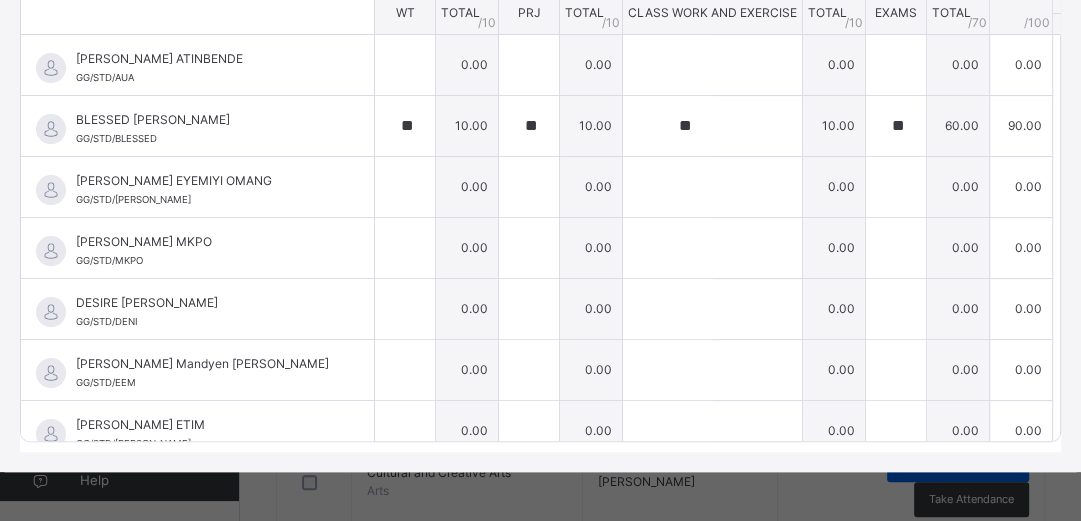 drag, startPoint x: 1051, startPoint y: 64, endPoint x: 1038, endPoint y: 45, distance: 23.021729 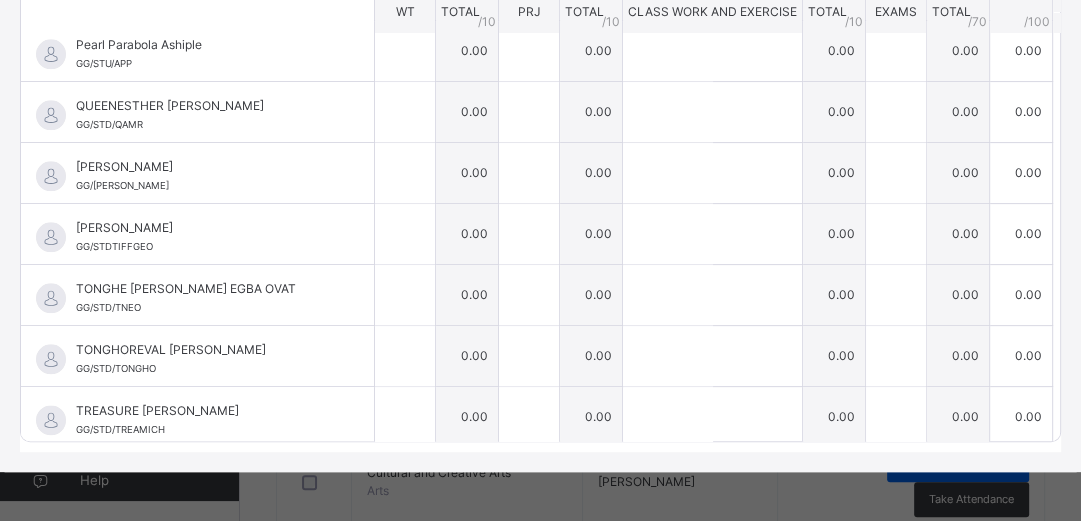 scroll, scrollTop: 1720, scrollLeft: 0, axis: vertical 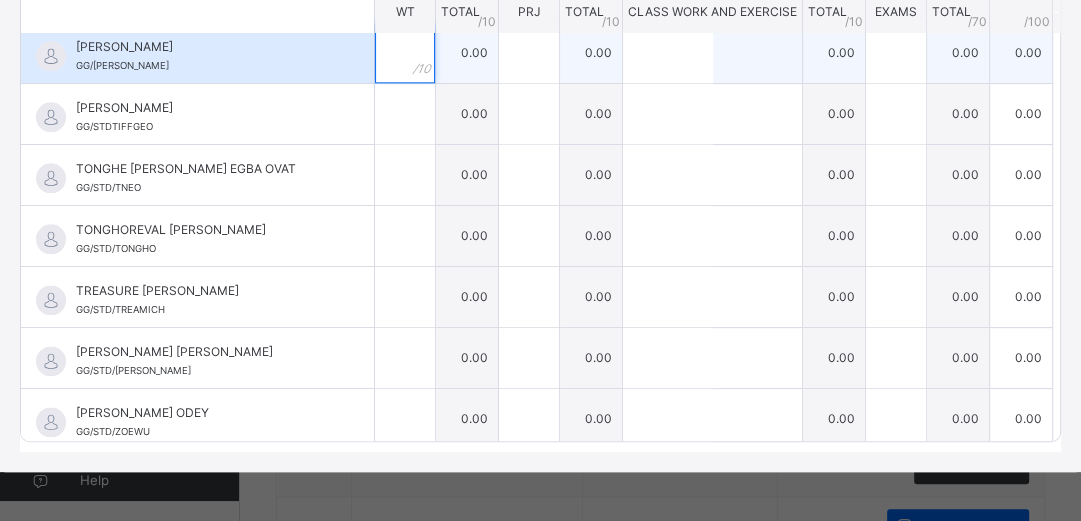 click at bounding box center [405, 53] 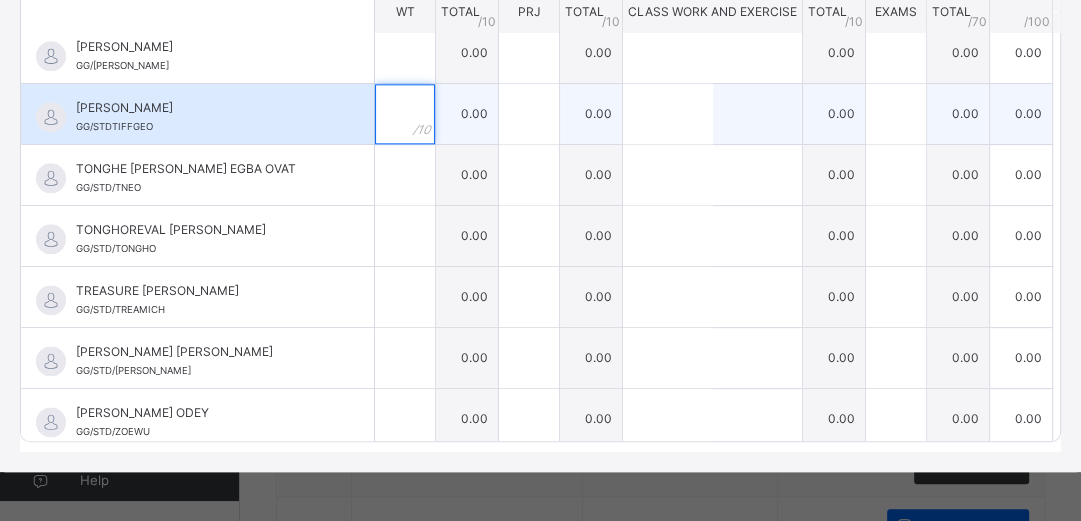 click at bounding box center [405, 114] 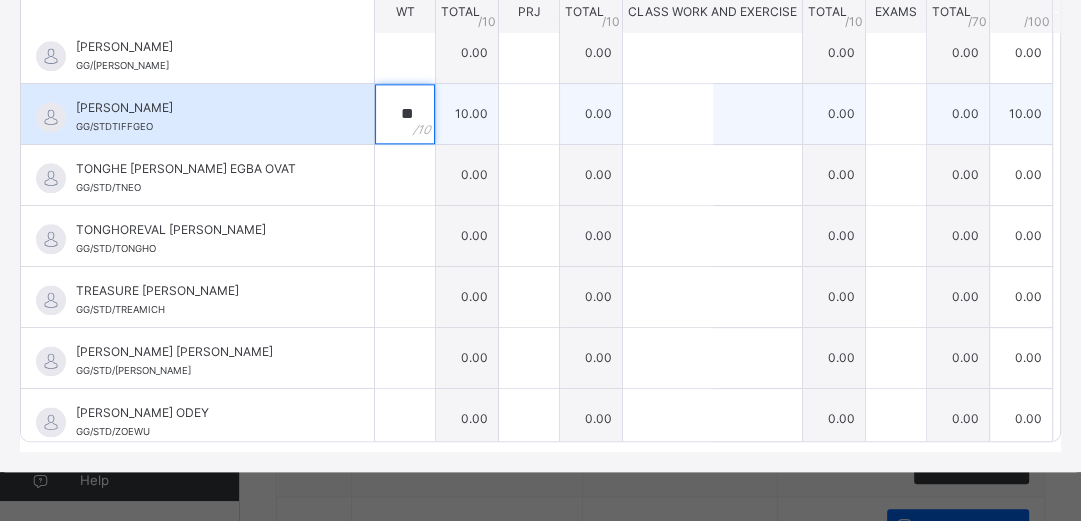 type on "**" 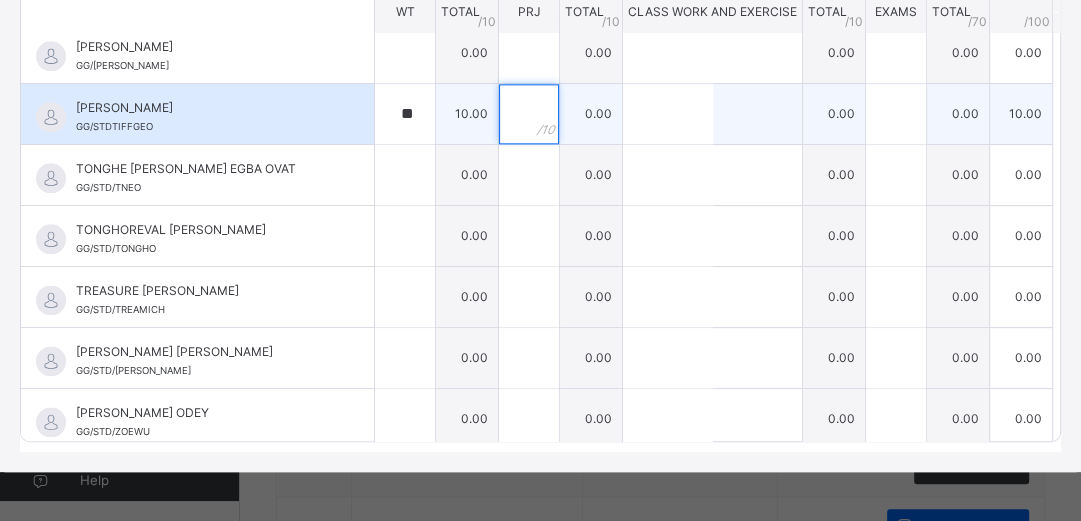 click at bounding box center [529, 114] 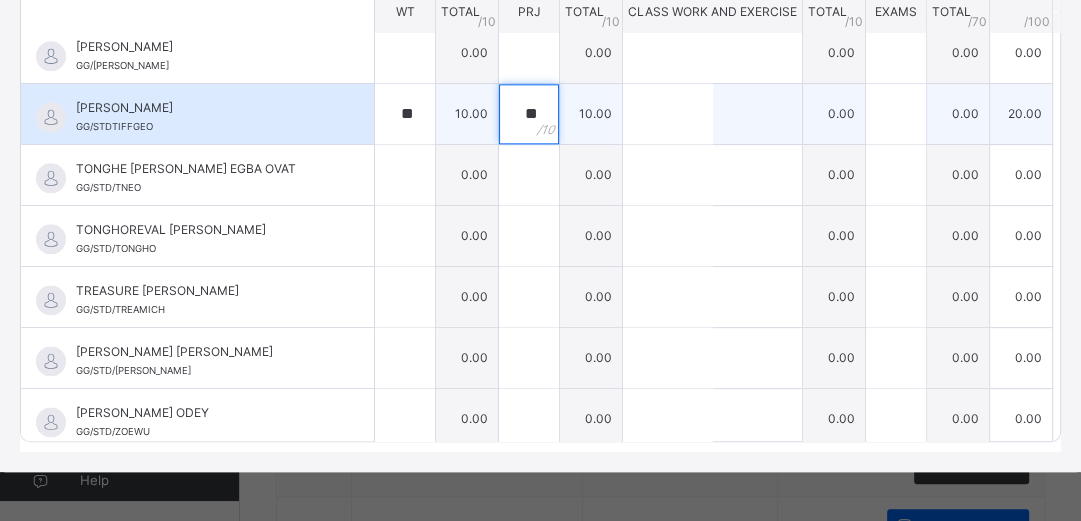type on "**" 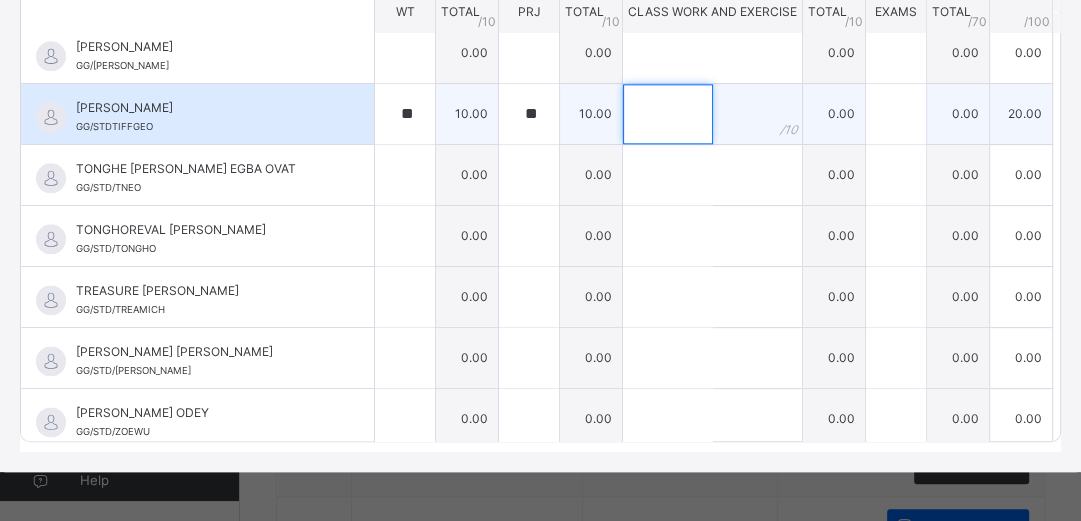 click at bounding box center [668, 114] 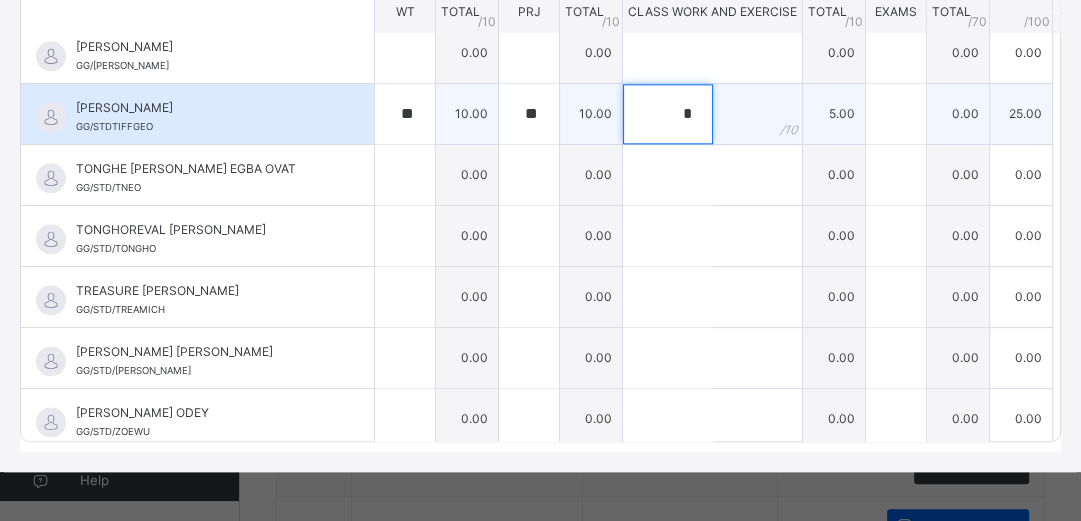 type on "*" 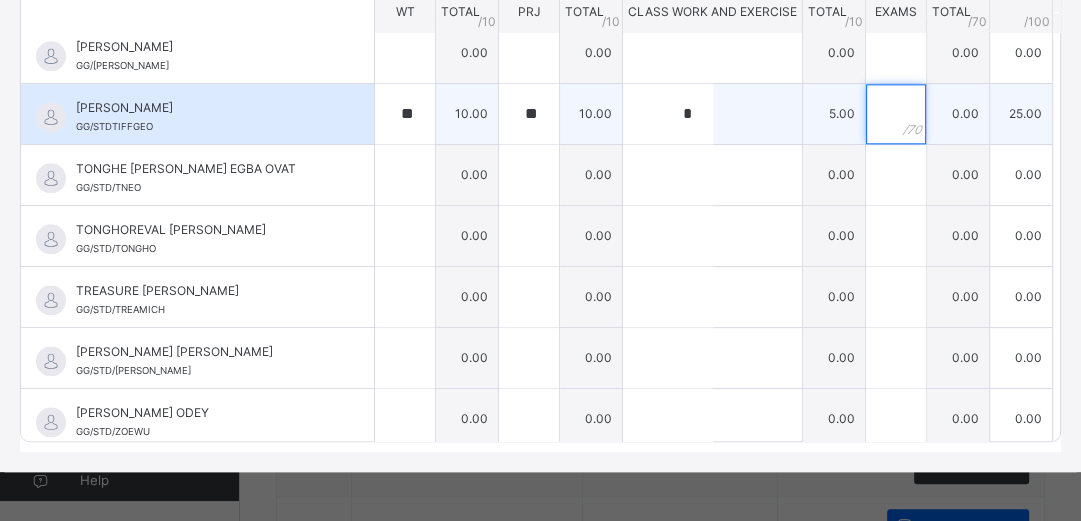 click at bounding box center [896, 114] 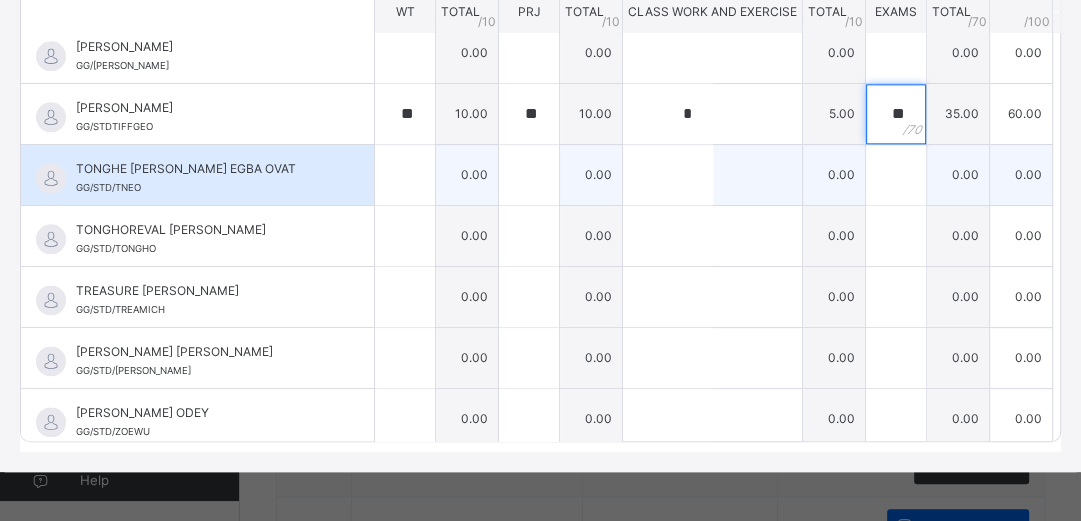 type on "**" 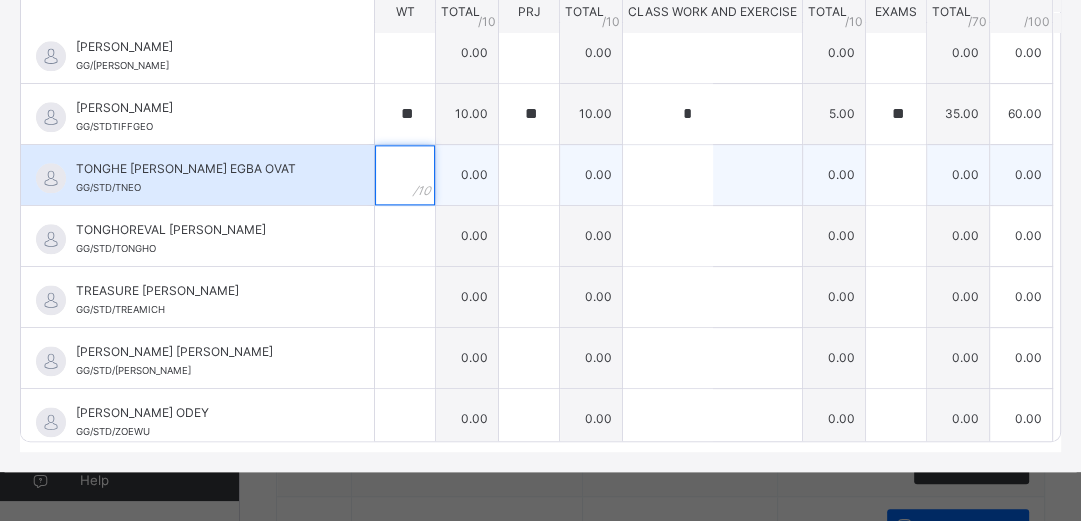 click at bounding box center [405, 175] 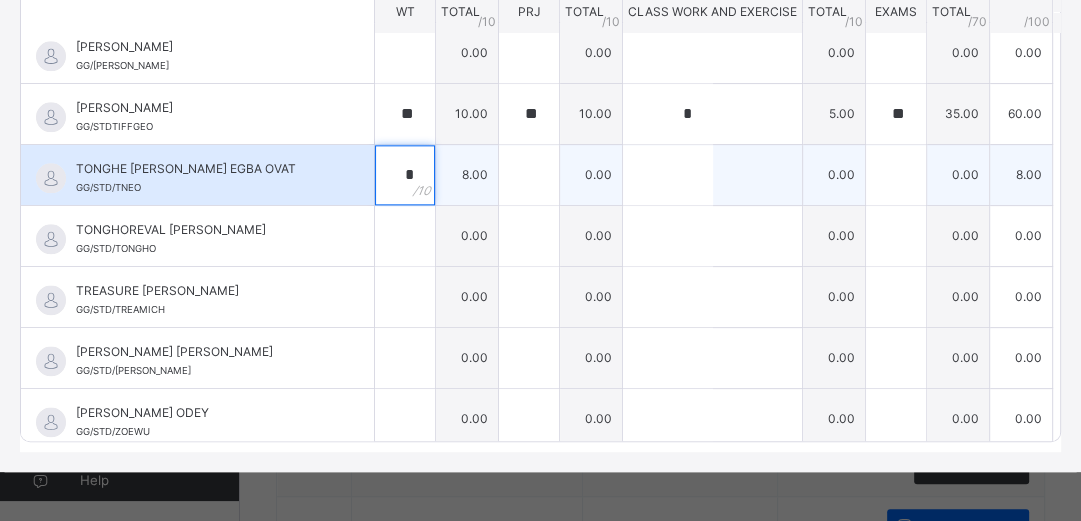 type on "*" 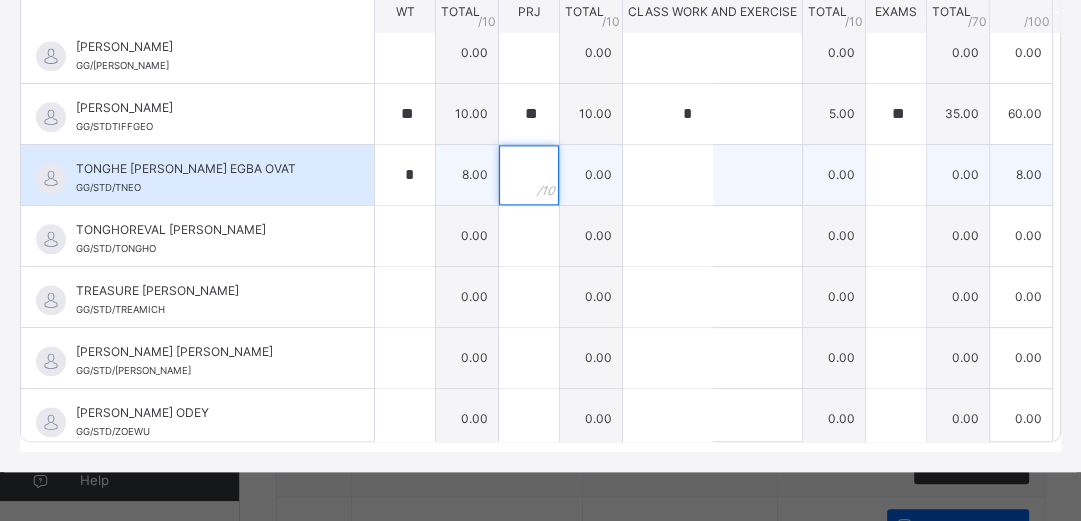 click at bounding box center [529, 175] 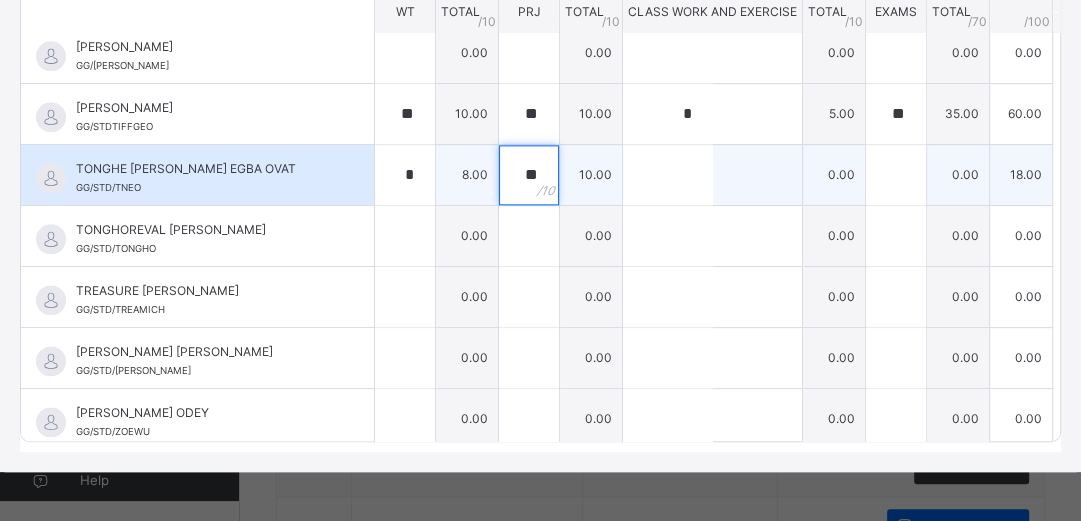 type on "**" 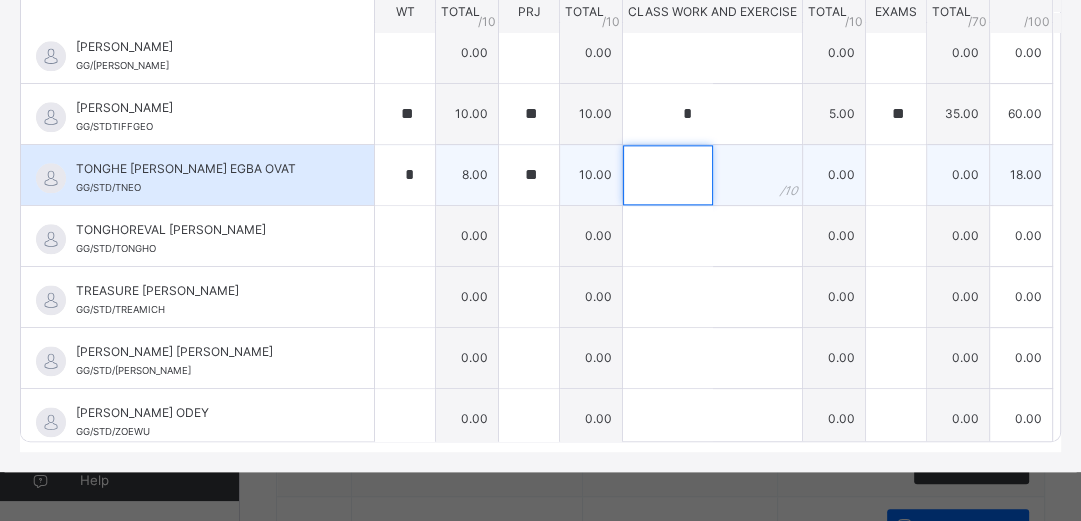 click at bounding box center (668, 175) 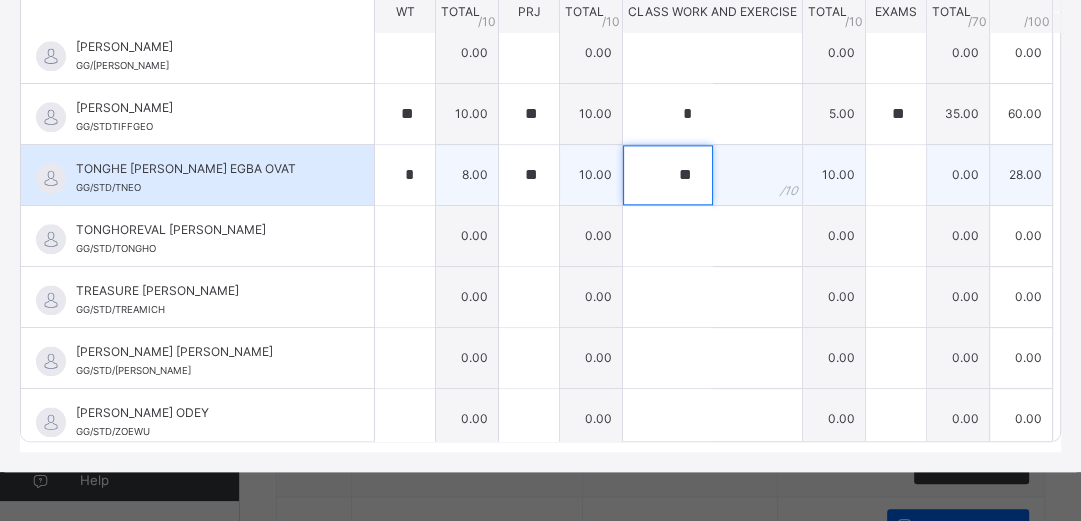 type on "**" 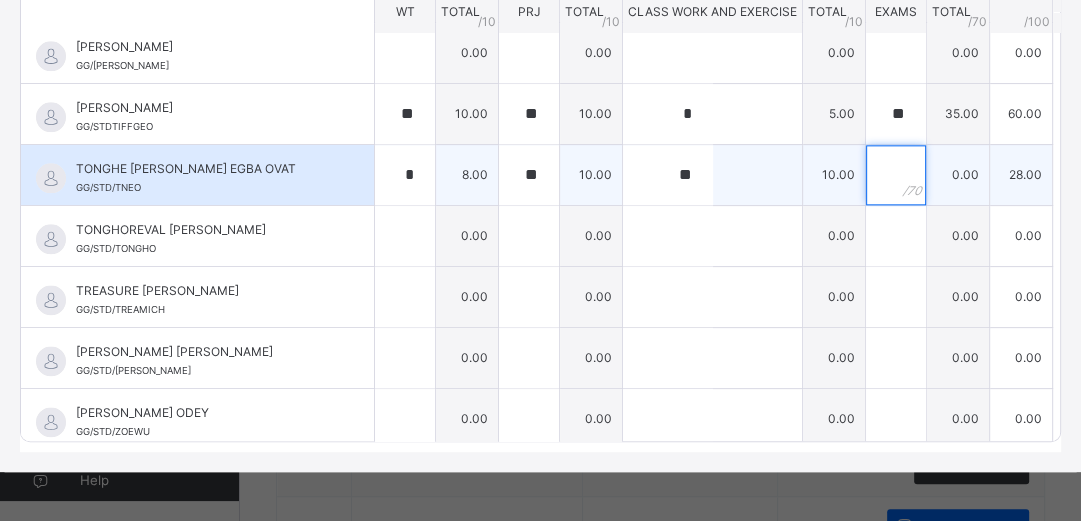 click at bounding box center (896, 175) 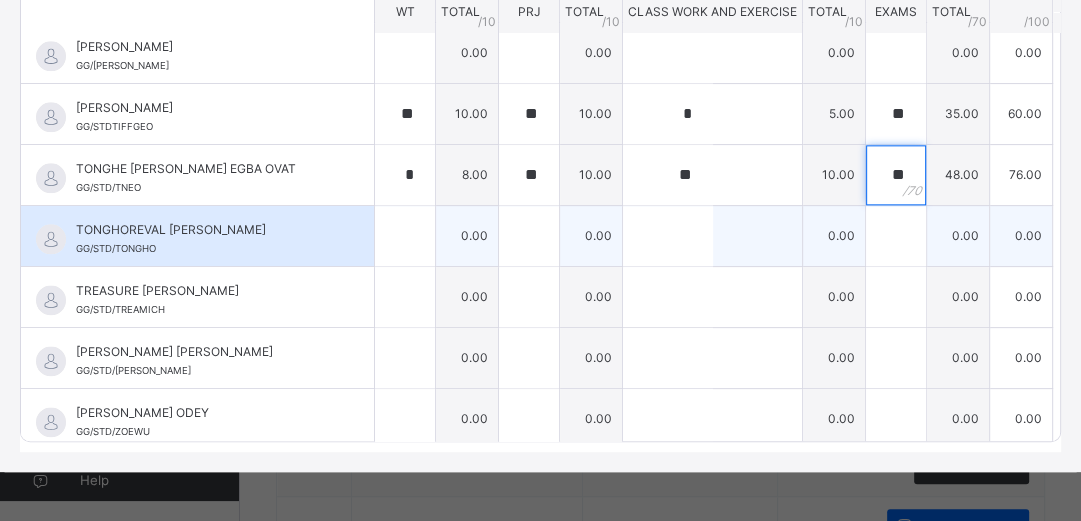 type on "**" 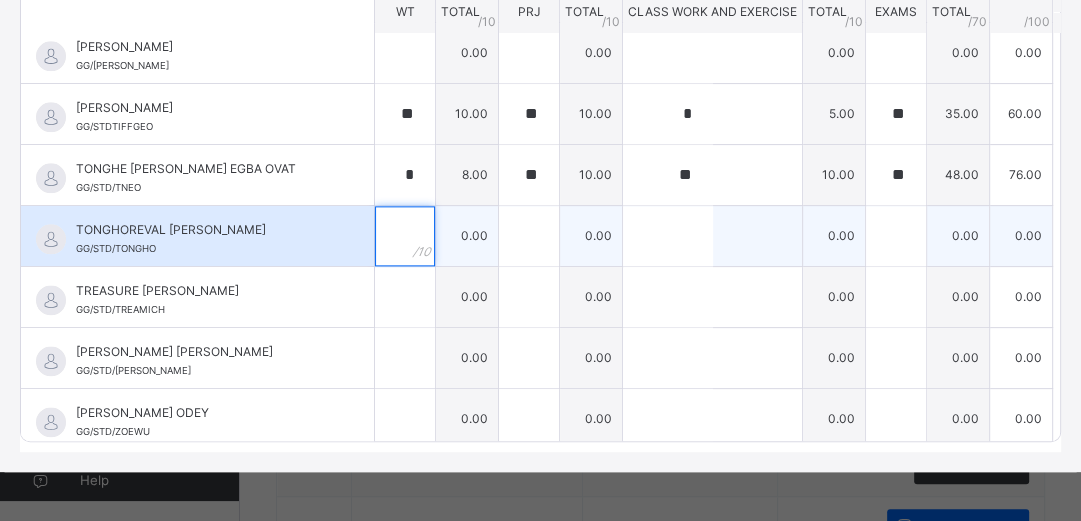 click at bounding box center (405, 236) 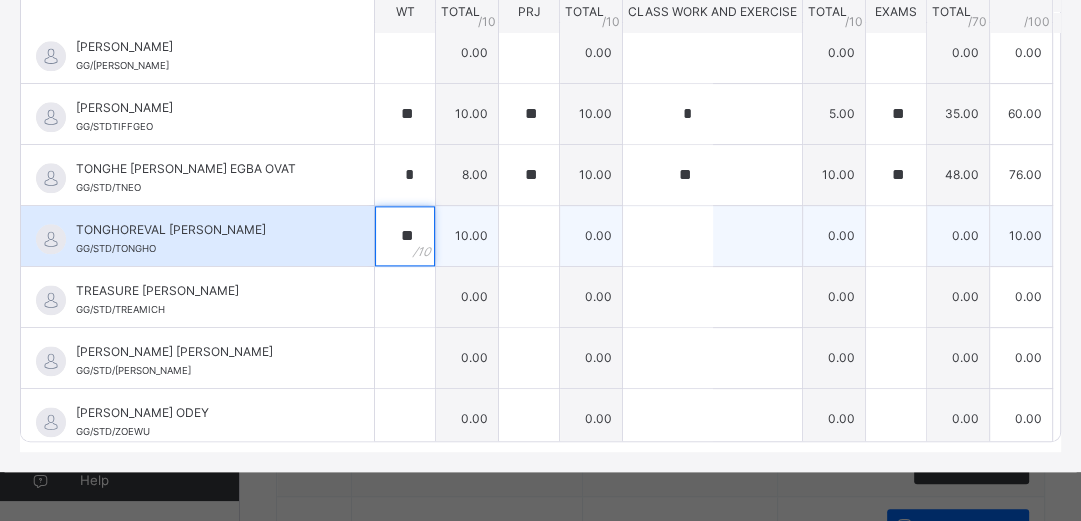 type on "**" 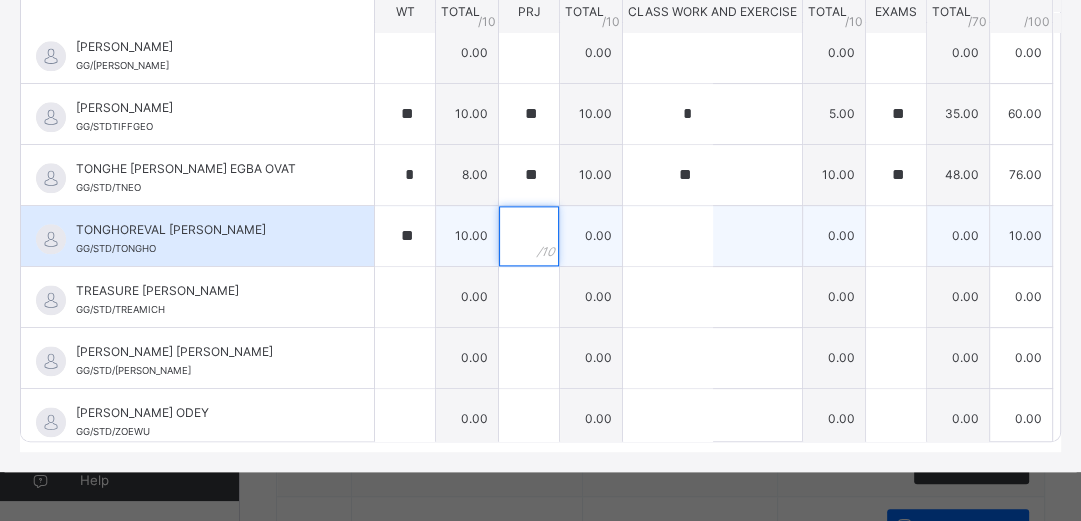 click at bounding box center [529, 236] 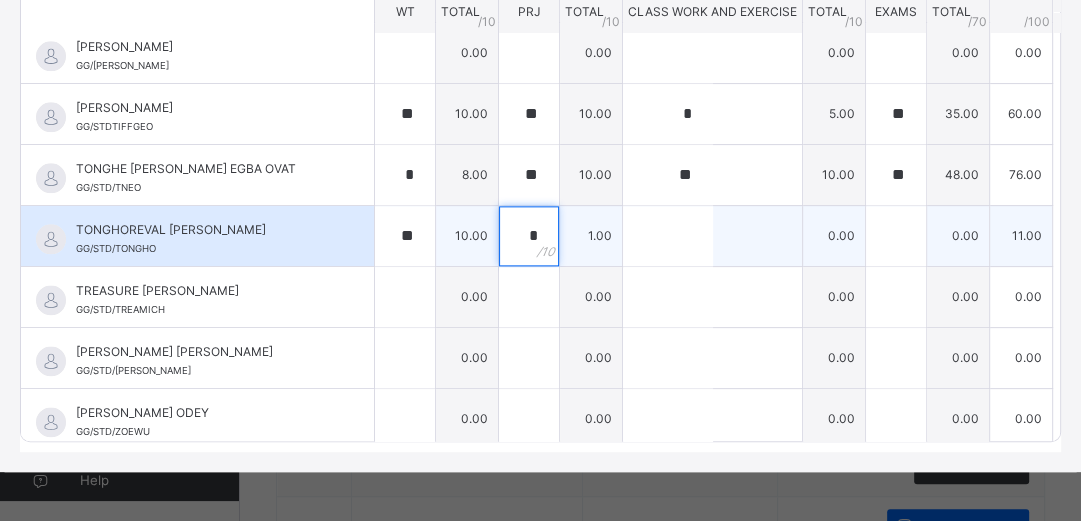 type on "**" 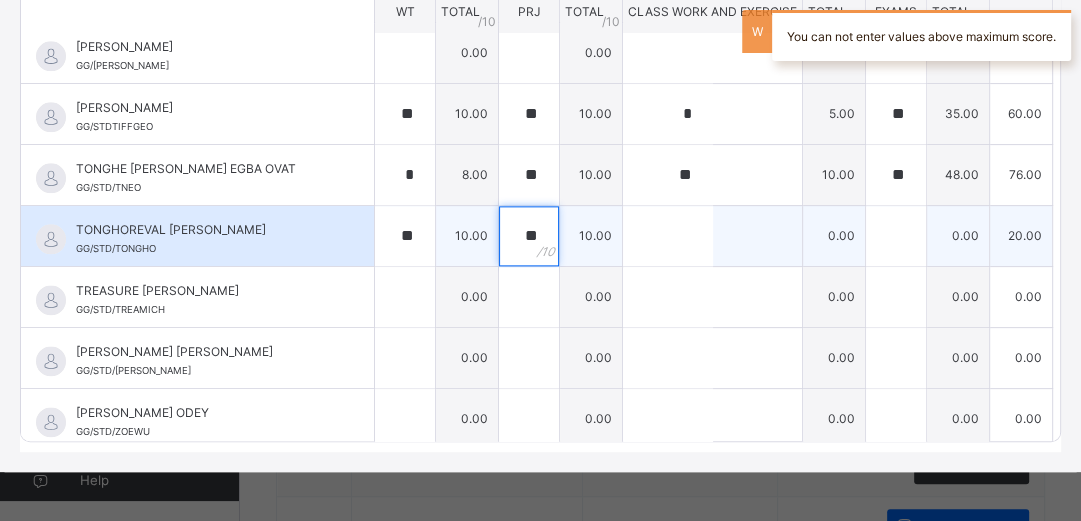 type on "**" 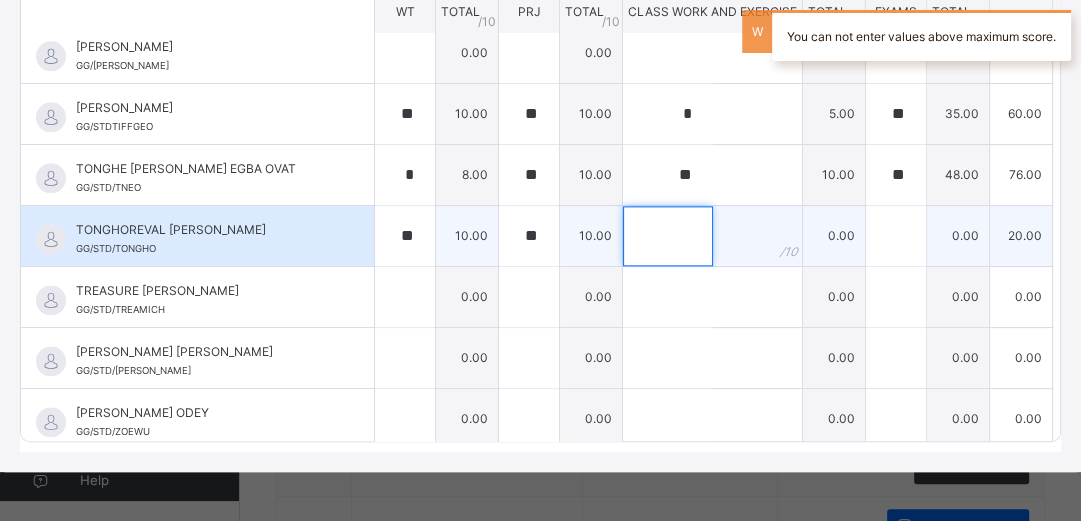 click at bounding box center (668, 236) 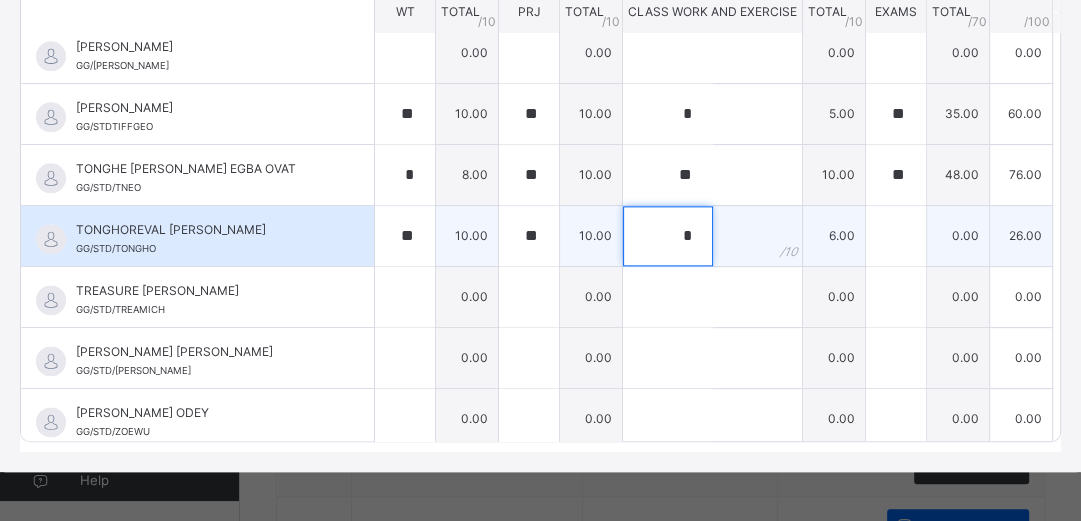 type on "*" 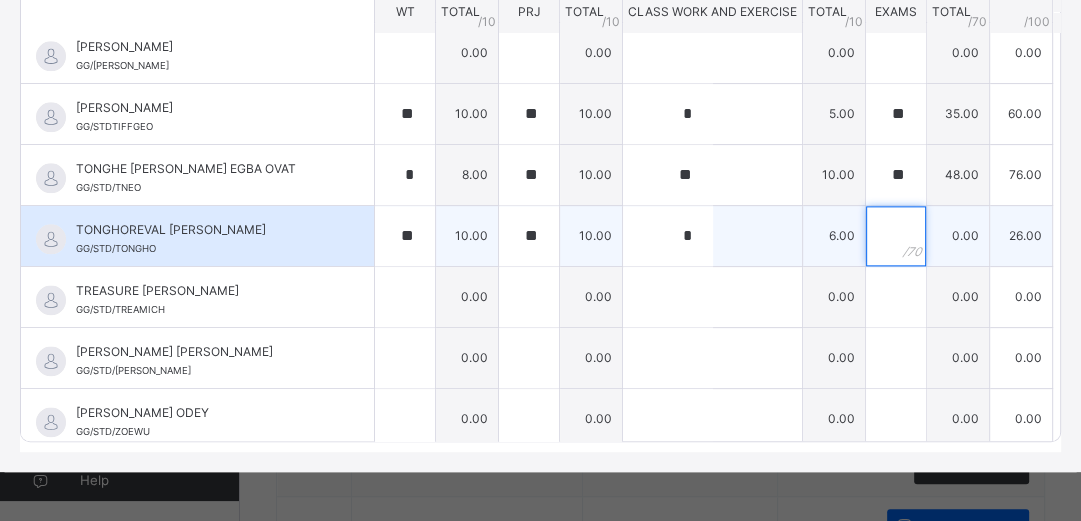 click at bounding box center (896, 236) 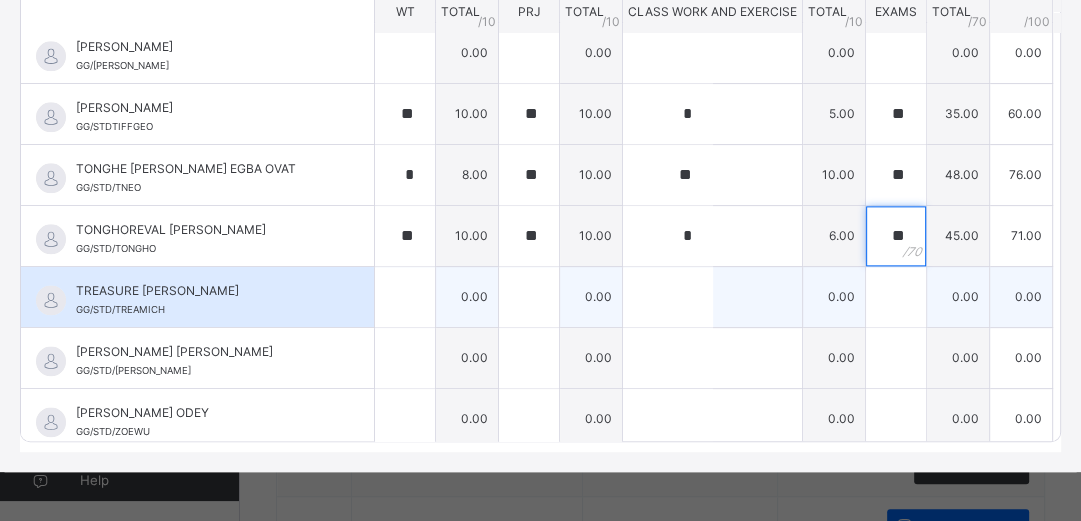type on "**" 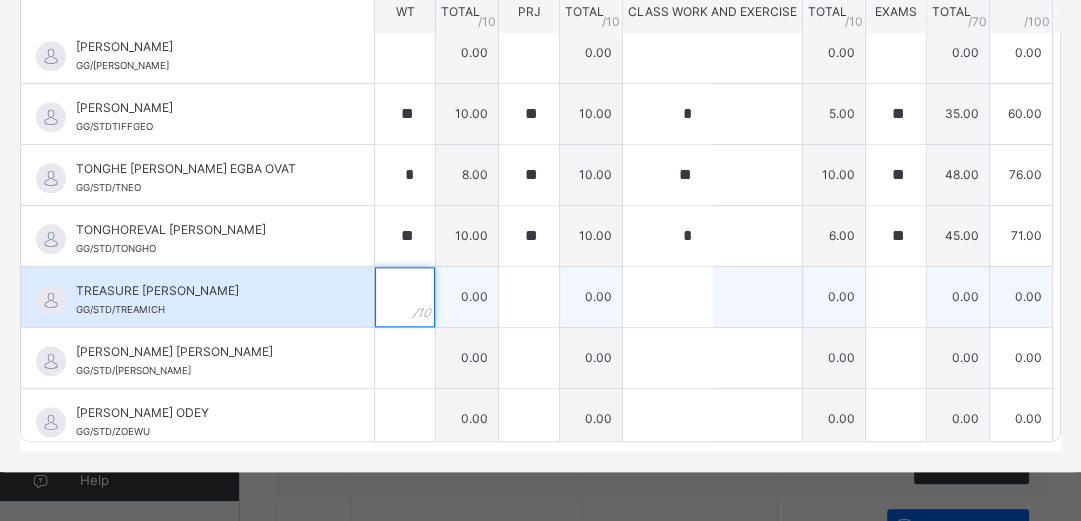 click at bounding box center (405, 297) 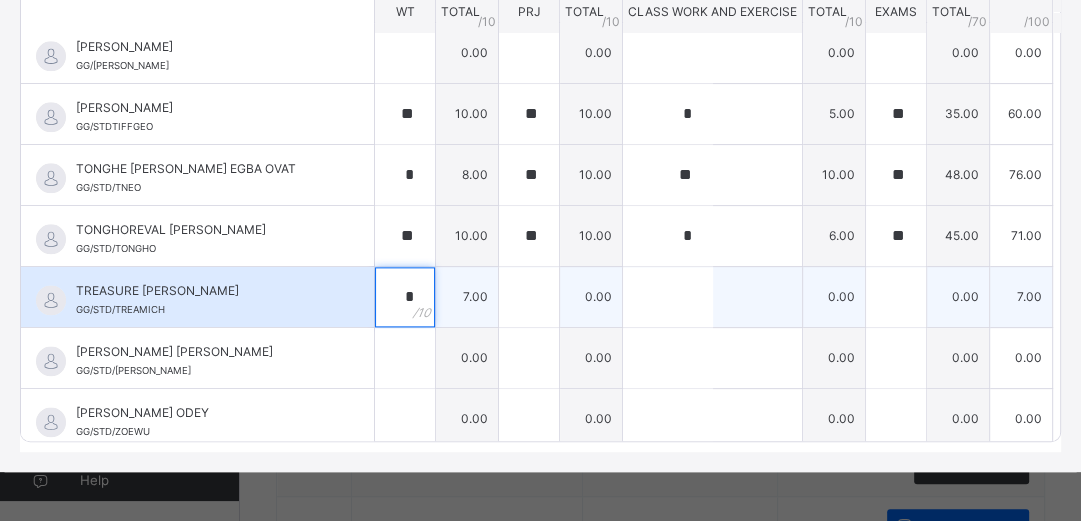 type on "*" 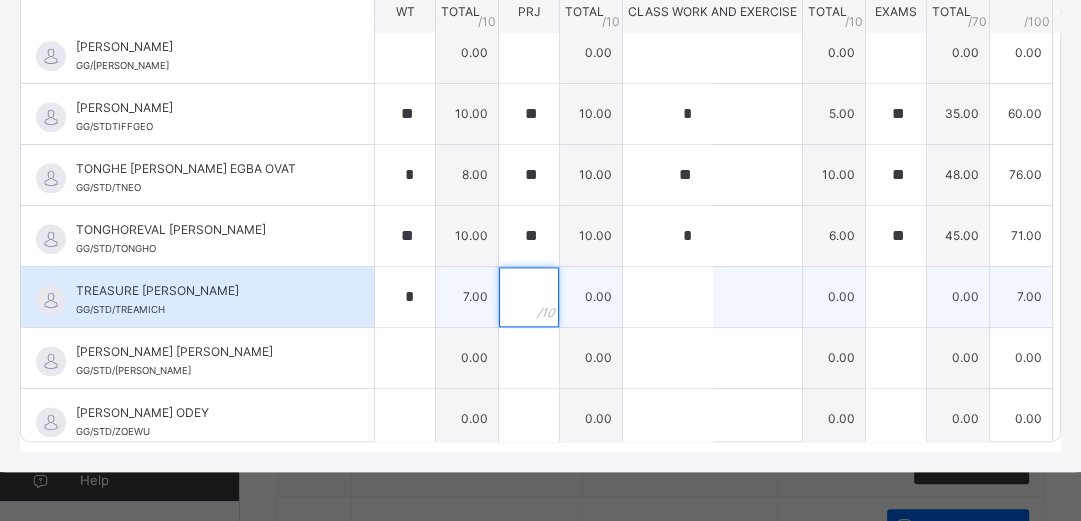 click at bounding box center [529, 297] 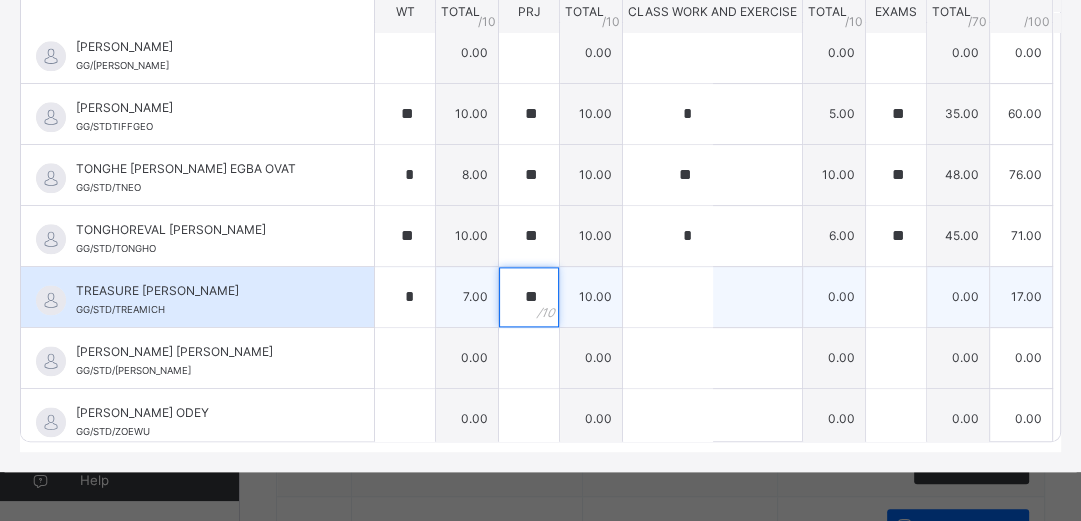 type on "**" 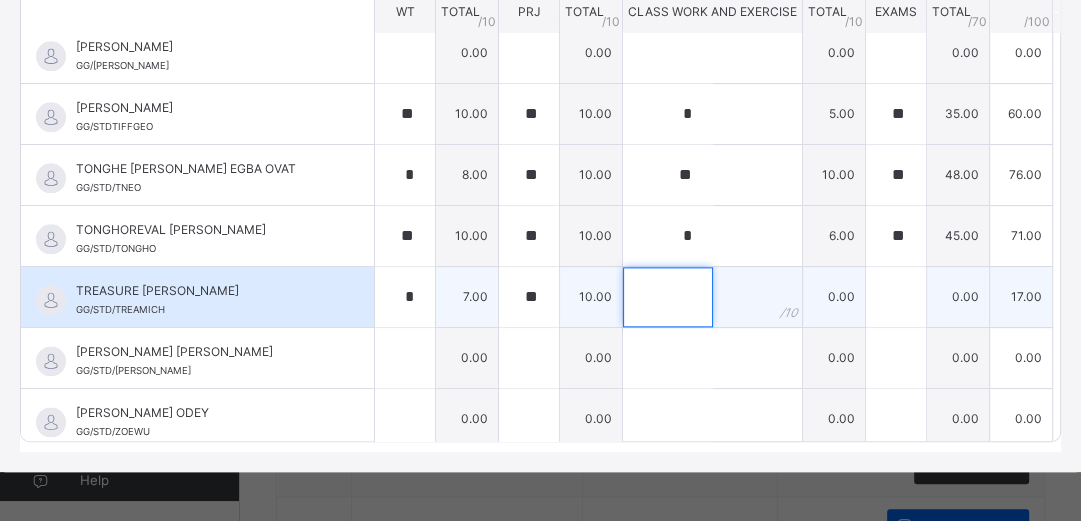 click at bounding box center (668, 297) 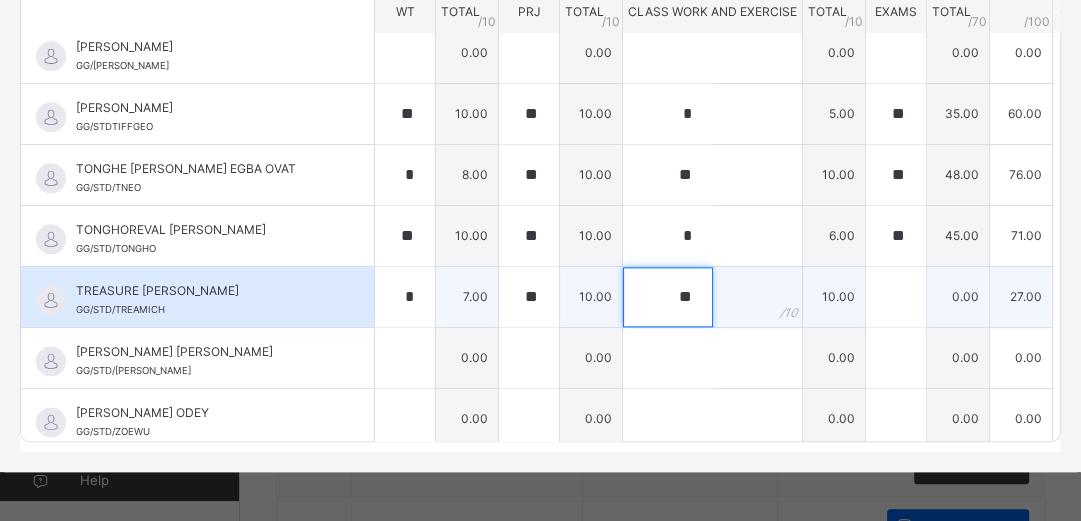 type on "**" 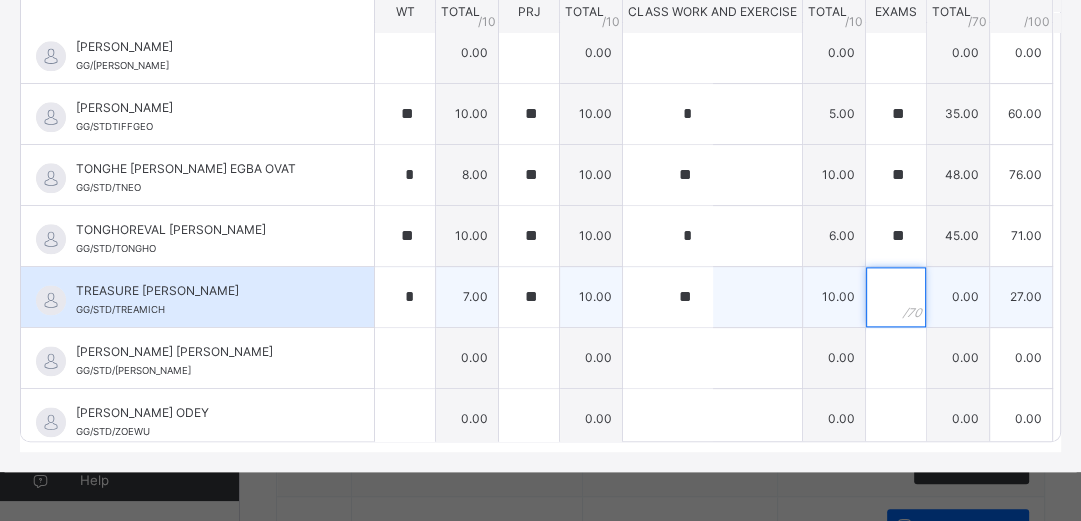 click at bounding box center (896, 297) 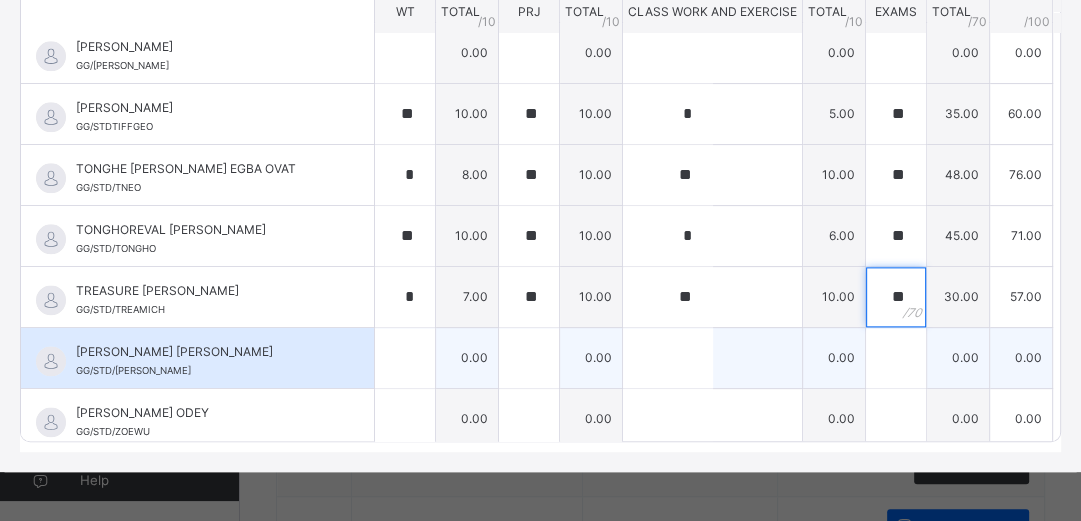 type on "**" 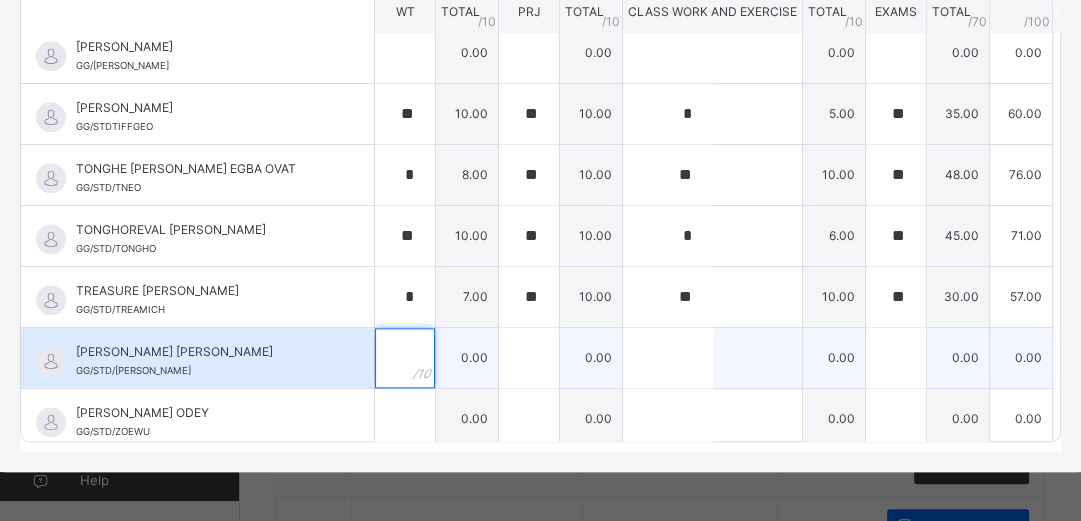click at bounding box center [405, 358] 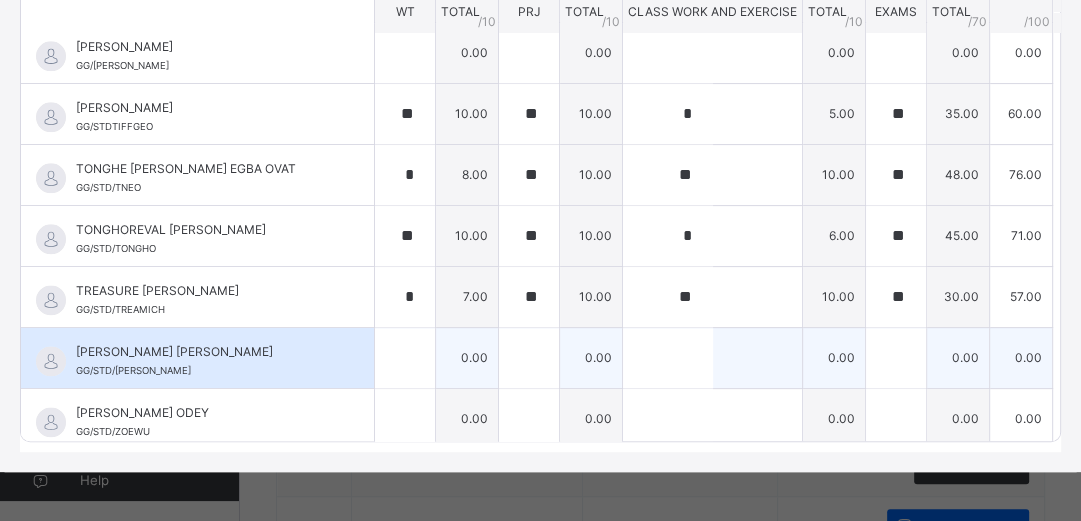 click at bounding box center (405, 358) 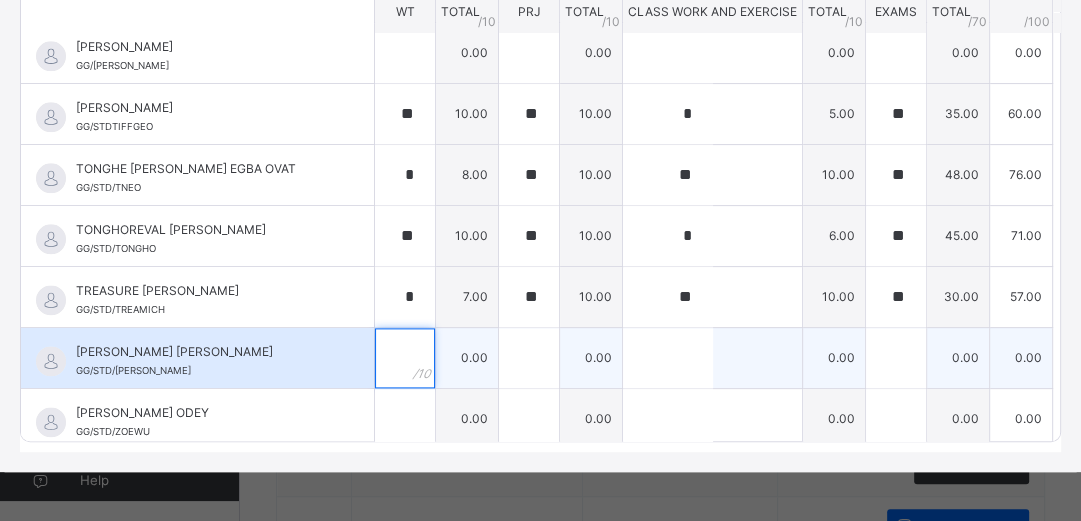 click at bounding box center (405, 358) 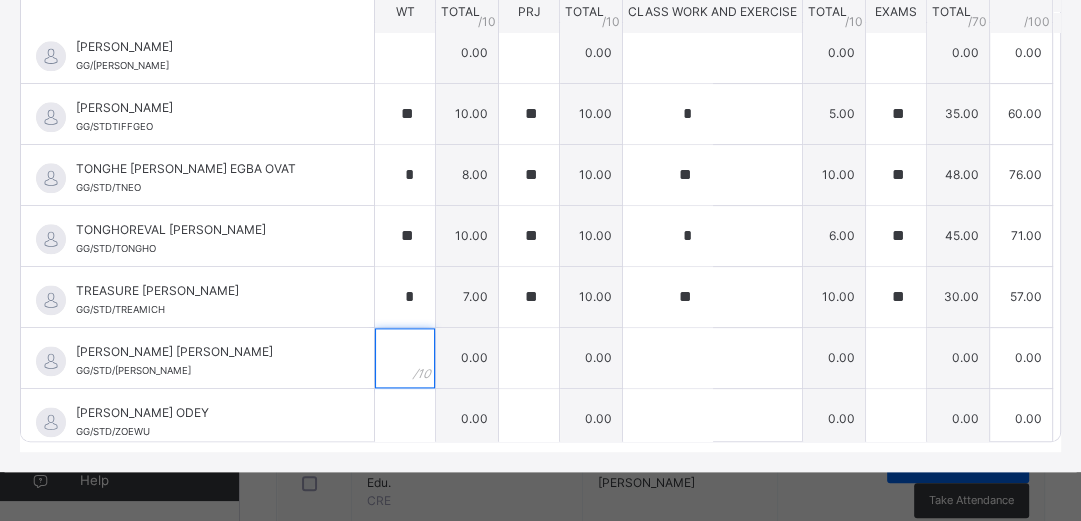 scroll, scrollTop: 580, scrollLeft: 0, axis: vertical 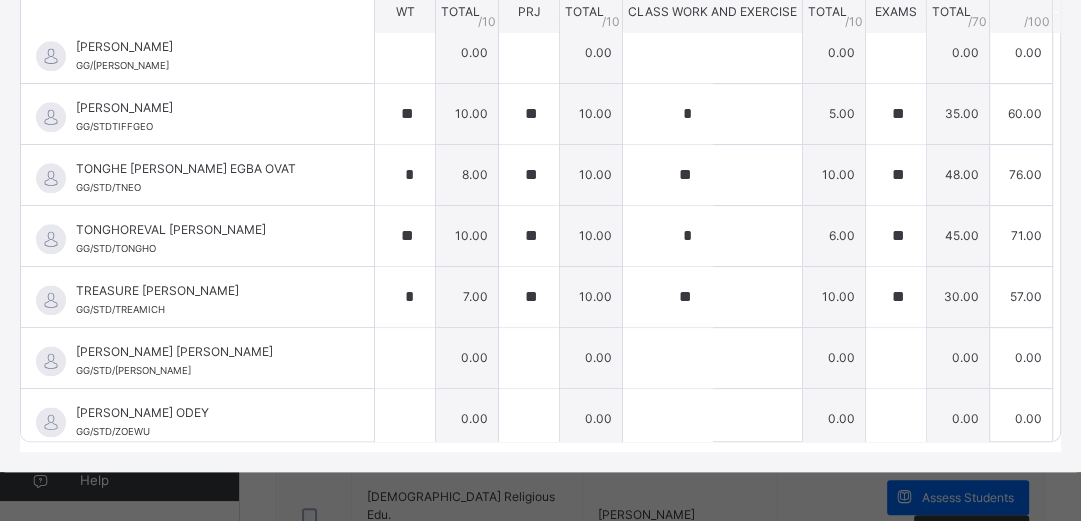 drag, startPoint x: 1076, startPoint y: 247, endPoint x: 1070, endPoint y: 80, distance: 167.10774 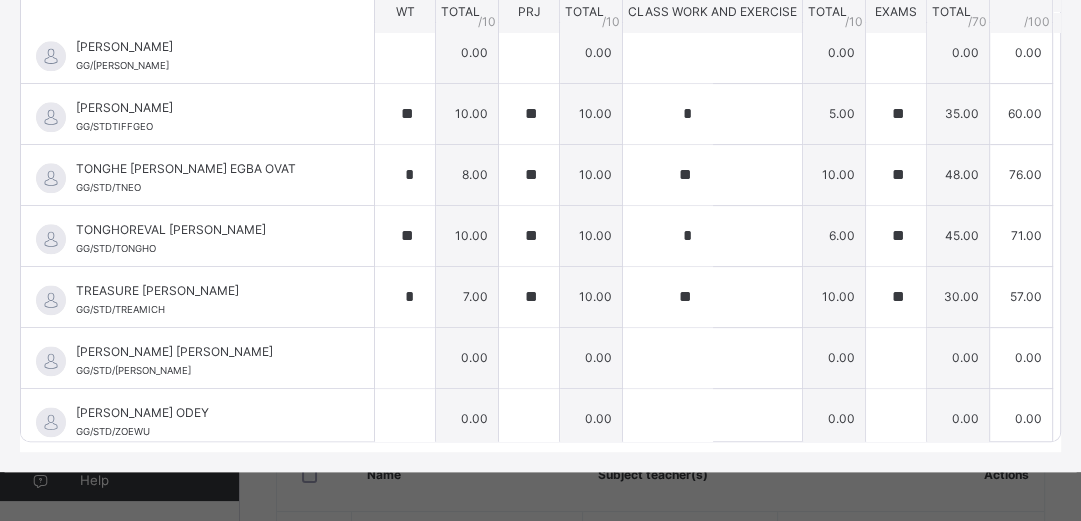 scroll, scrollTop: 29, scrollLeft: 0, axis: vertical 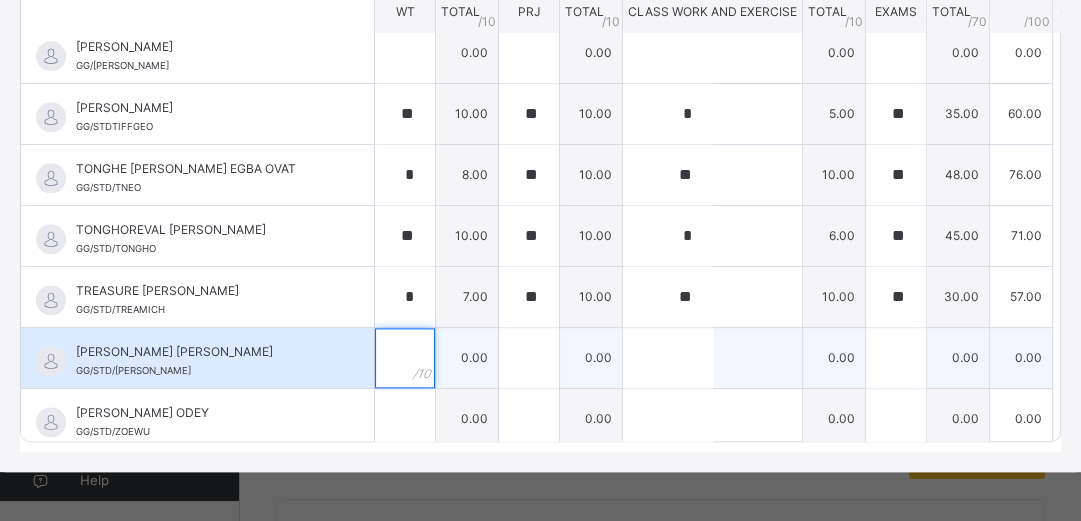 click at bounding box center (405, 358) 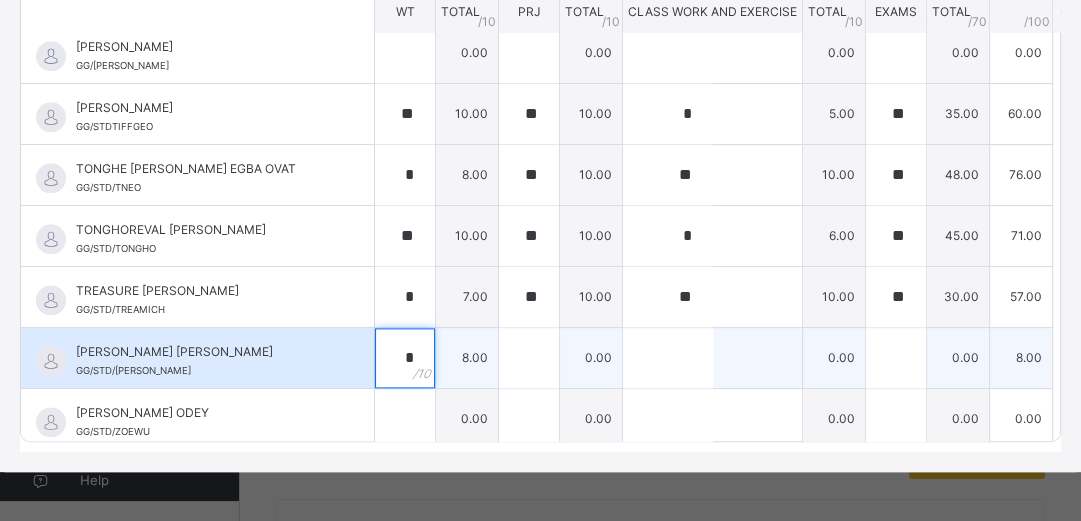 type on "*" 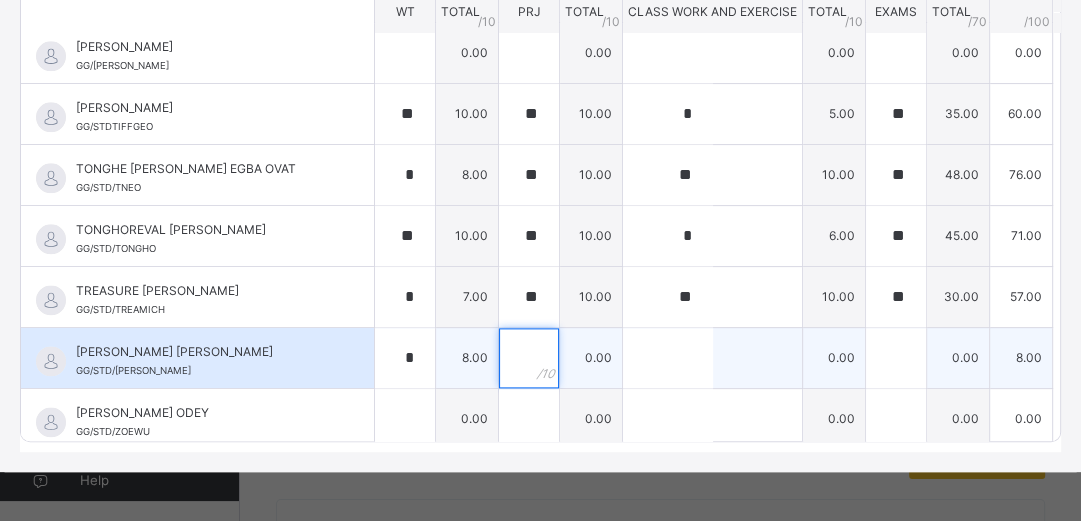 click at bounding box center [529, 358] 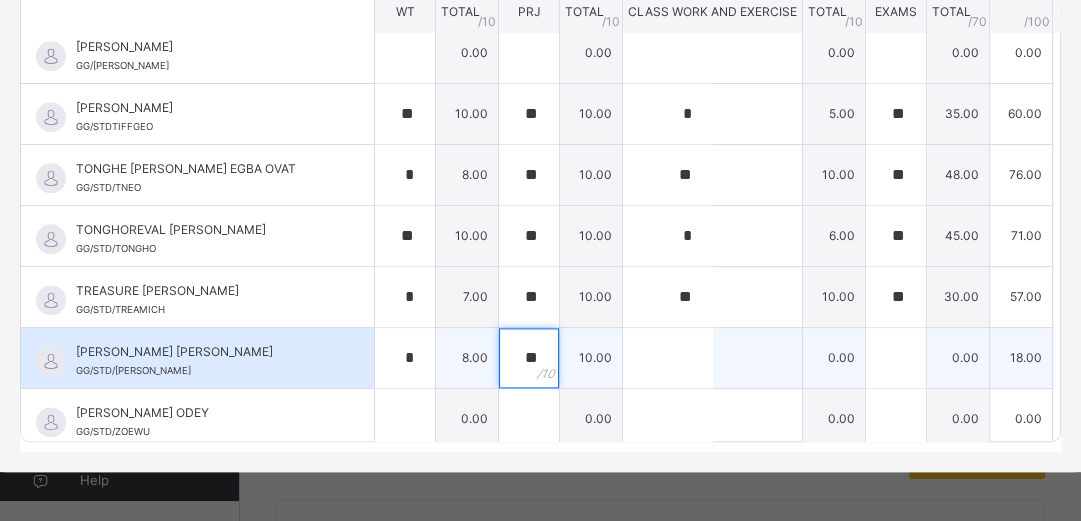 type on "**" 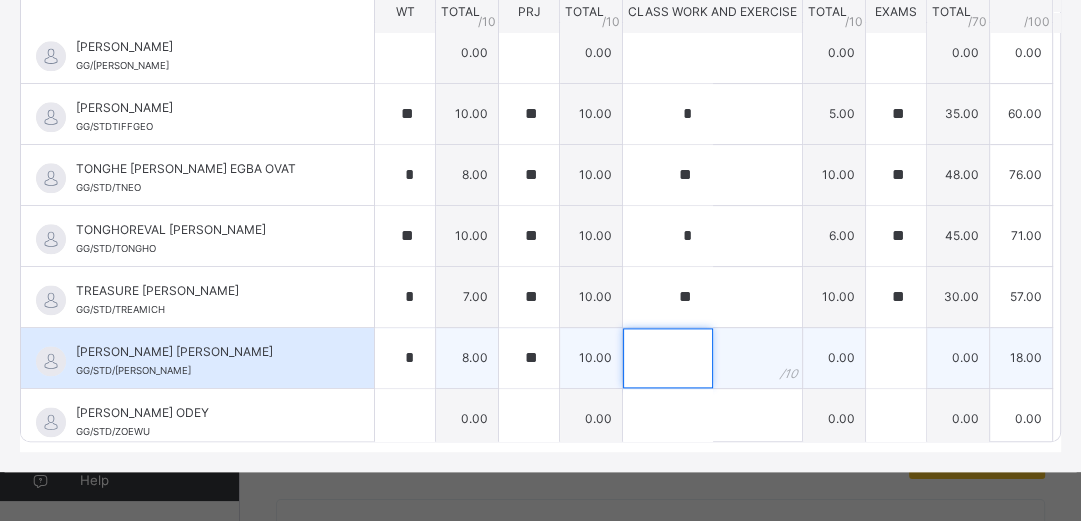 click at bounding box center (668, 358) 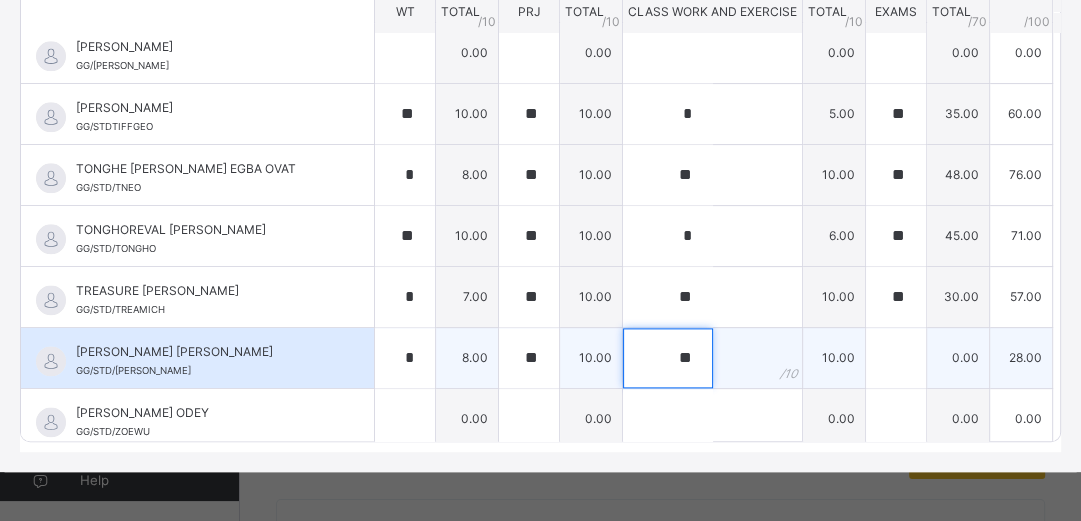 type on "**" 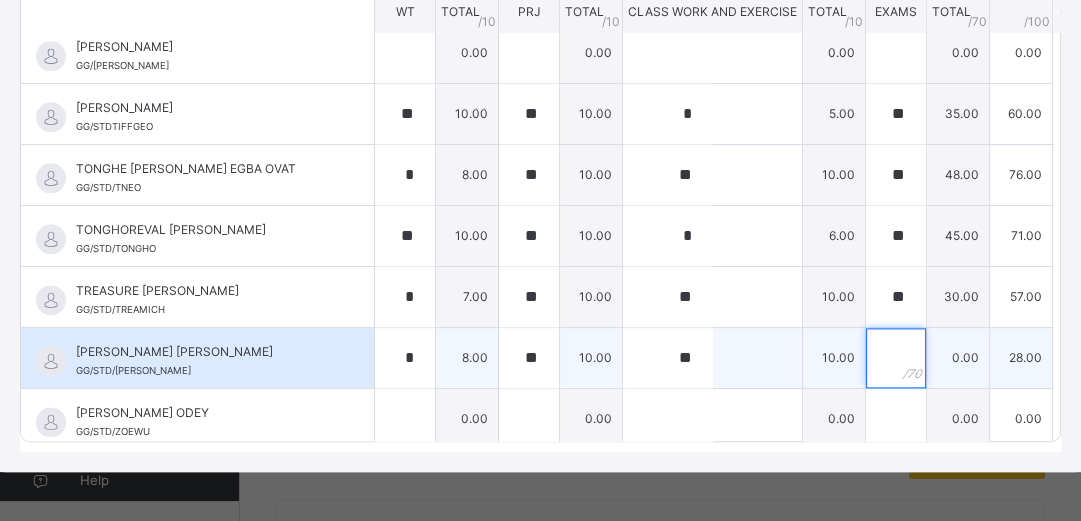 click at bounding box center (896, 358) 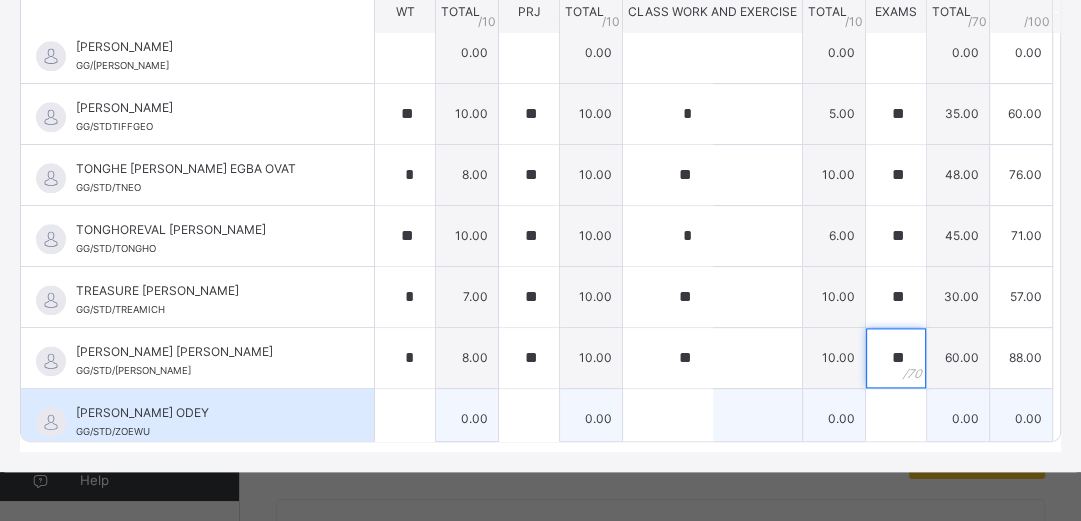 type on "**" 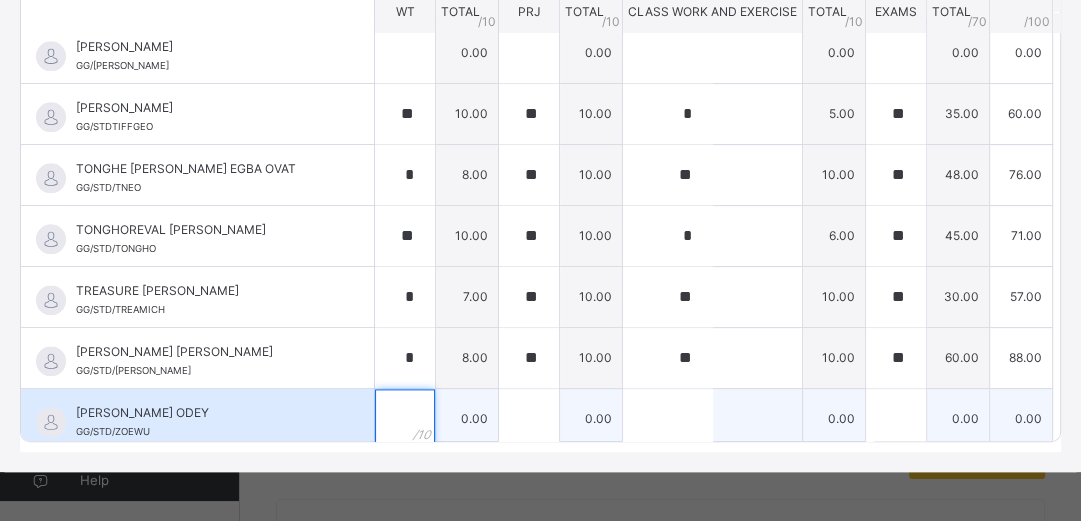 click at bounding box center (405, 419) 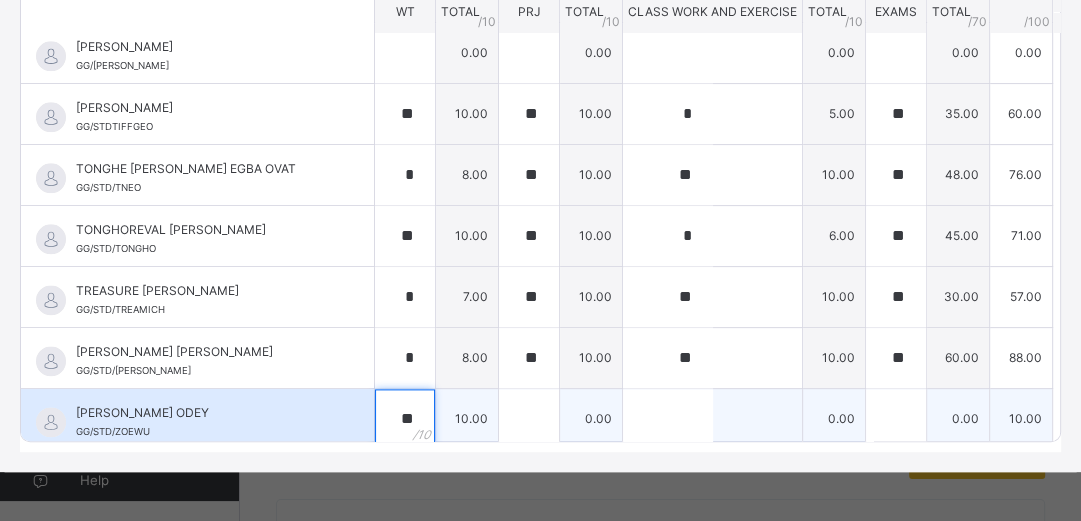 type on "**" 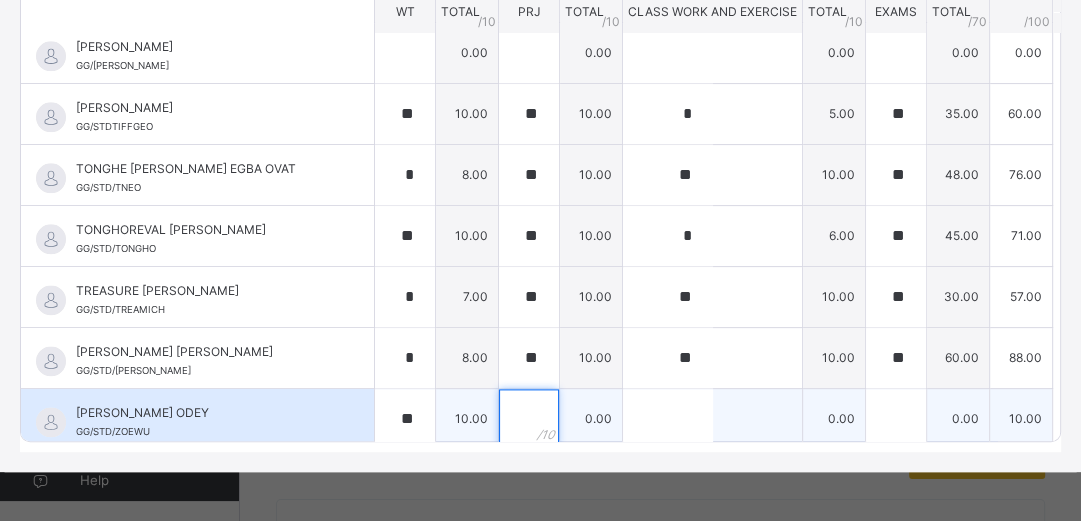 click at bounding box center (529, 419) 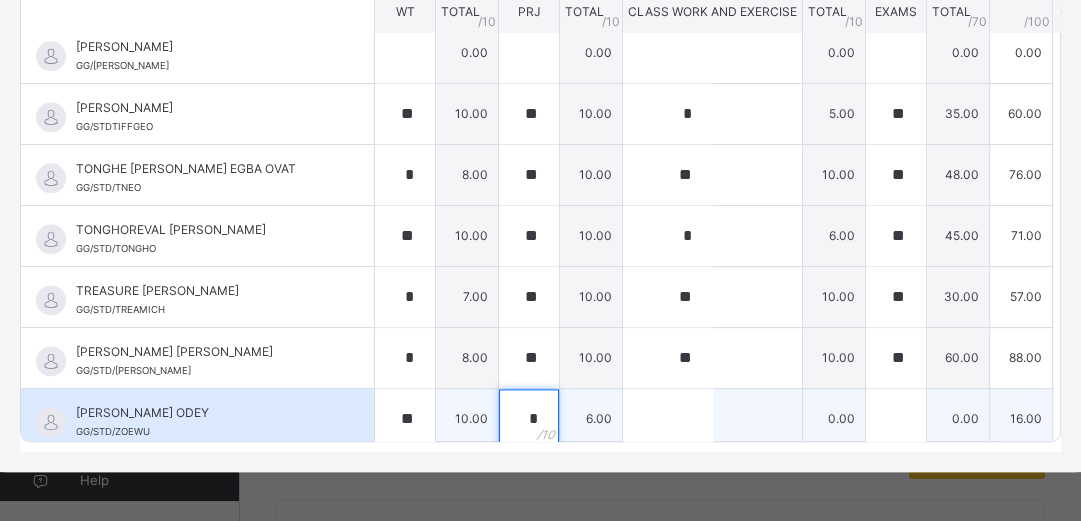 type on "*" 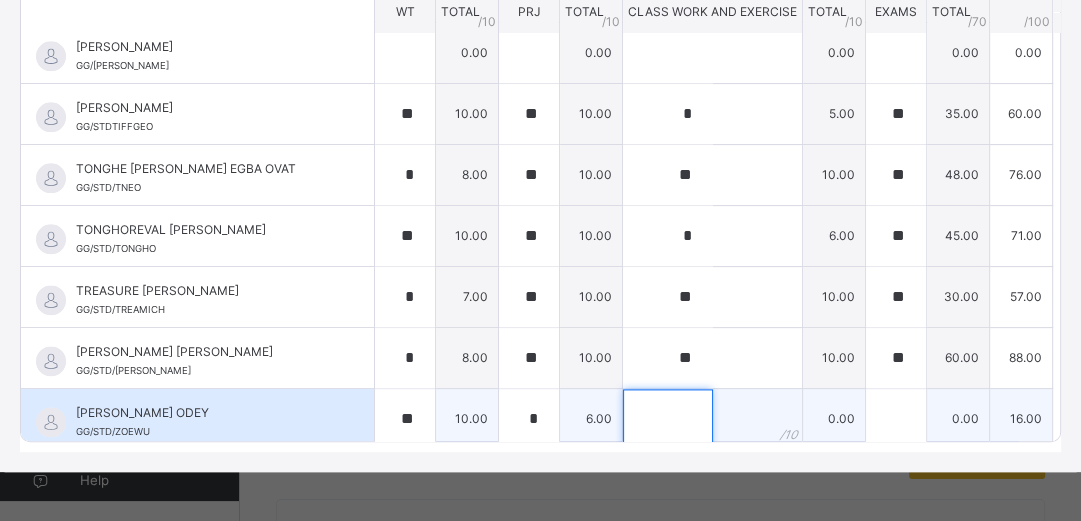 click at bounding box center (668, 419) 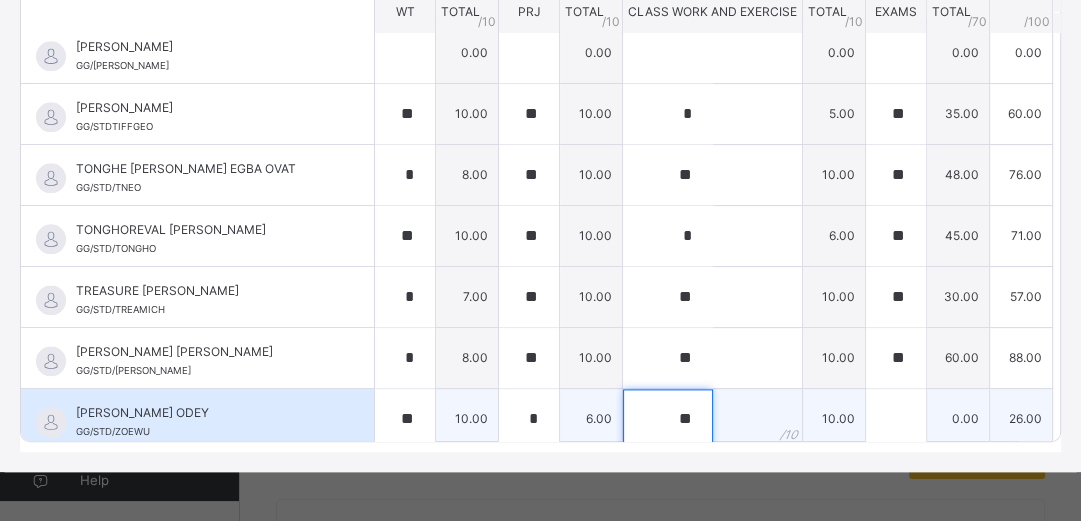 type on "**" 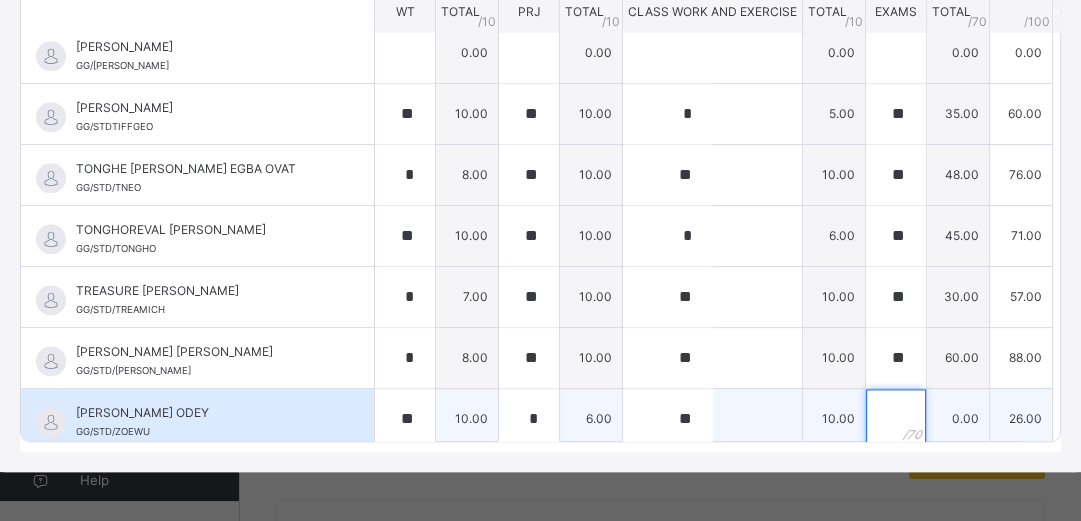 click at bounding box center (896, 419) 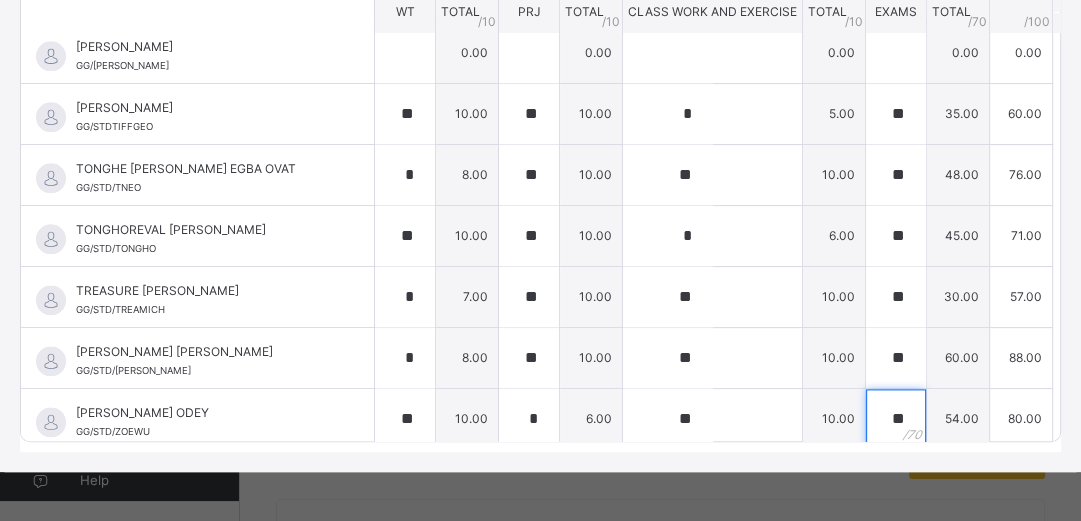 type on "**" 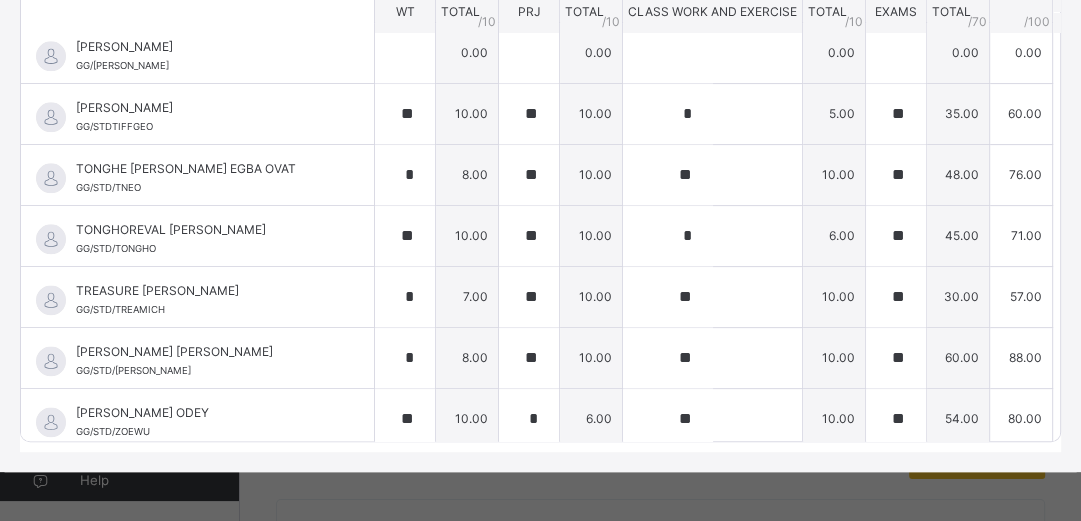 click on "JSS 1   Emerald :   French Online Actions  Download Empty Score Sheet  Upload/map score sheet Subject  French Grace and Gold Schools Date: 13th Jul 2025, 1:43:02 pm Score Sheet Score Sheet Show Comments   Generate comment for all student   Save Entries Class Level:  JSS 1   Emerald Subject:  French Session:  2024/2025 Session Session:  Third Term Students WT PRJ CLASS EX EXAMS TOTAL /100 Comment WT TOTAL / 10 PRJ TOTAL / 10 CLASS WORK AND EXERCISE TOTAL / 10 EXAMS TOTAL / 70 ANSELM UNIMASHI ATINBENDE GG/STD/AUA ANSELM UNIMASHI ATINBENDE GG/STD/AUA 0.00 0.00 0.00 0.00 0.00 Generate comment 0 / 250   ×   Subject Teacher’s Comment Generate and see in full the comment developed by the AI with an option to regenerate the comment JS ANSELM UNIMASHI ATINBENDE   GG/STD/AUA   Total 0.00  / 100.00 Sims Bot   Regenerate     Use this comment   BLESSED RICHARD NKANU GG/STD/BLESSED BLESSED RICHARD NKANU GG/STD/BLESSED ** 10.00 ** 10.00 ** 10.00 ** 60.00 90.00 Generate comment 0 / 250   ×   Subject Teacher’s Comment" at bounding box center [540, 100] 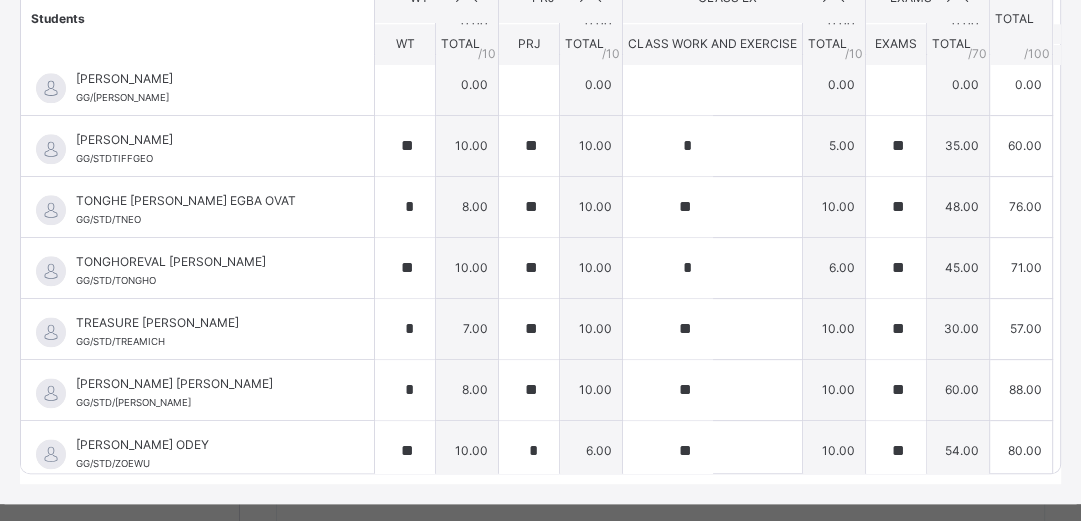 scroll, scrollTop: 389, scrollLeft: 0, axis: vertical 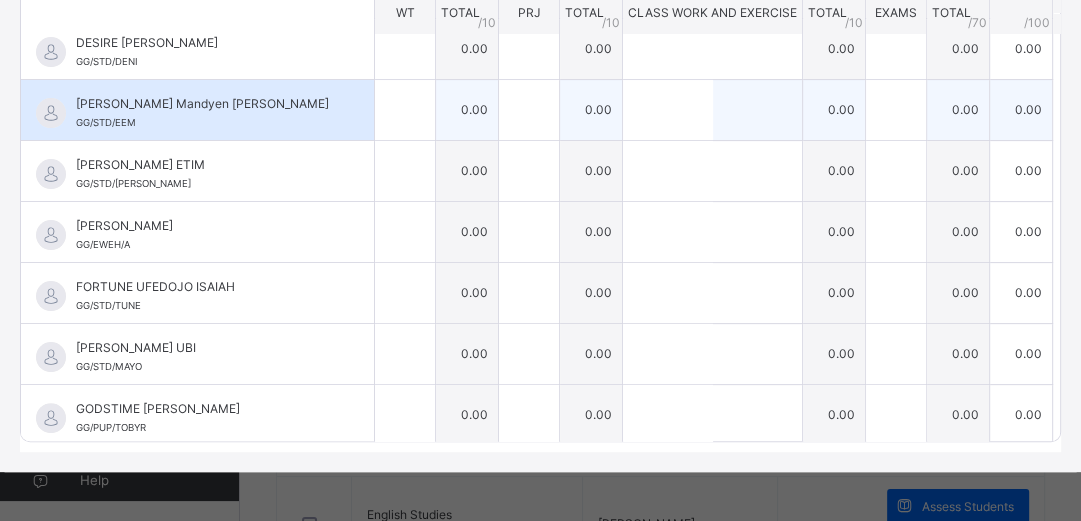 drag, startPoint x: 1044, startPoint y: 25, endPoint x: 696, endPoint y: 90, distance: 354.01837 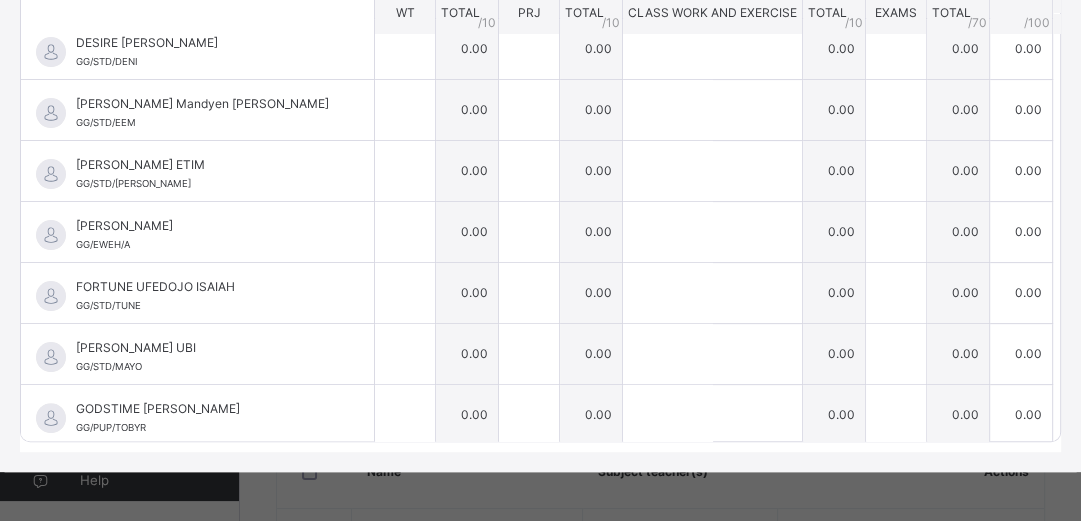 scroll, scrollTop: 32, scrollLeft: 0, axis: vertical 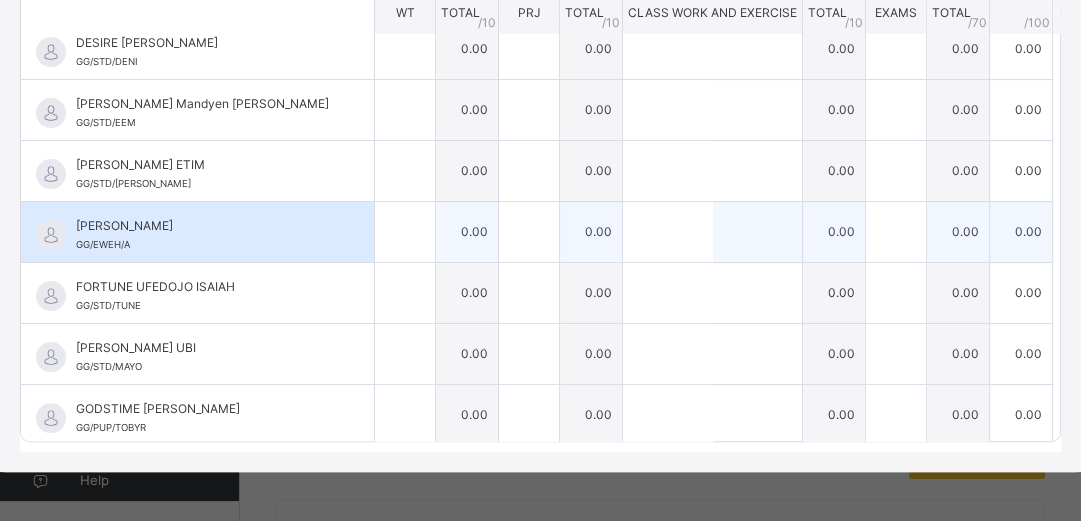 click at bounding box center [712, 232] 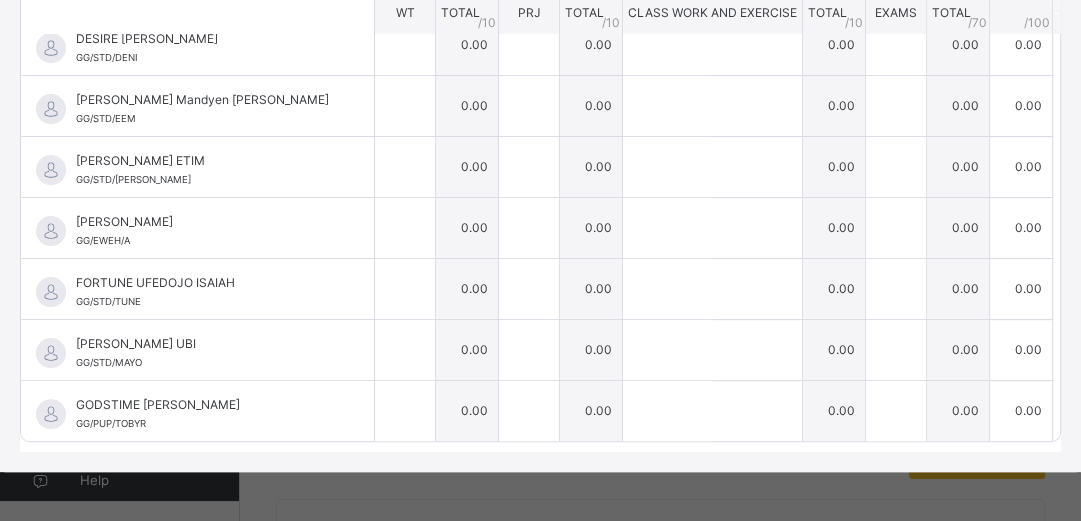 scroll, scrollTop: 0, scrollLeft: 0, axis: both 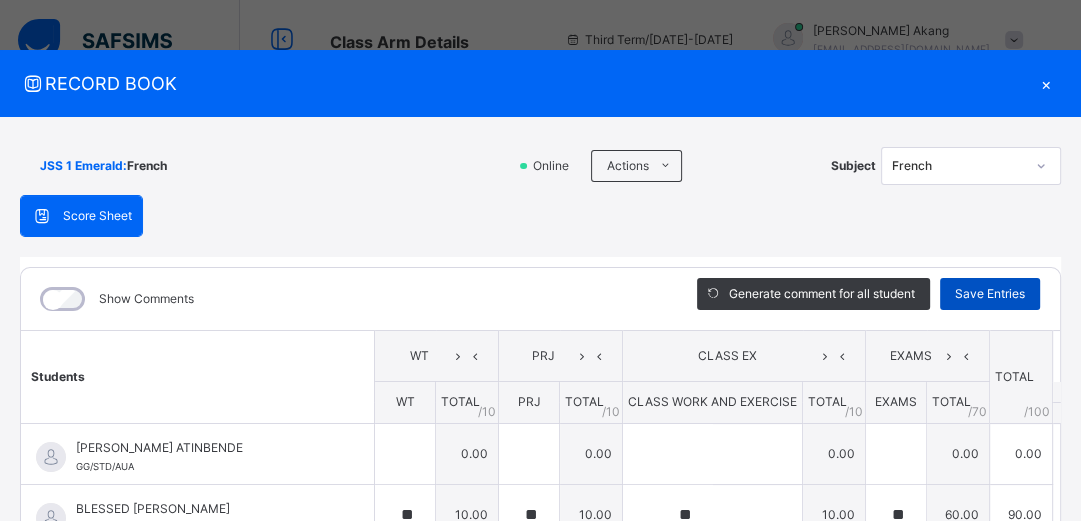 click on "Save Entries" at bounding box center (990, 294) 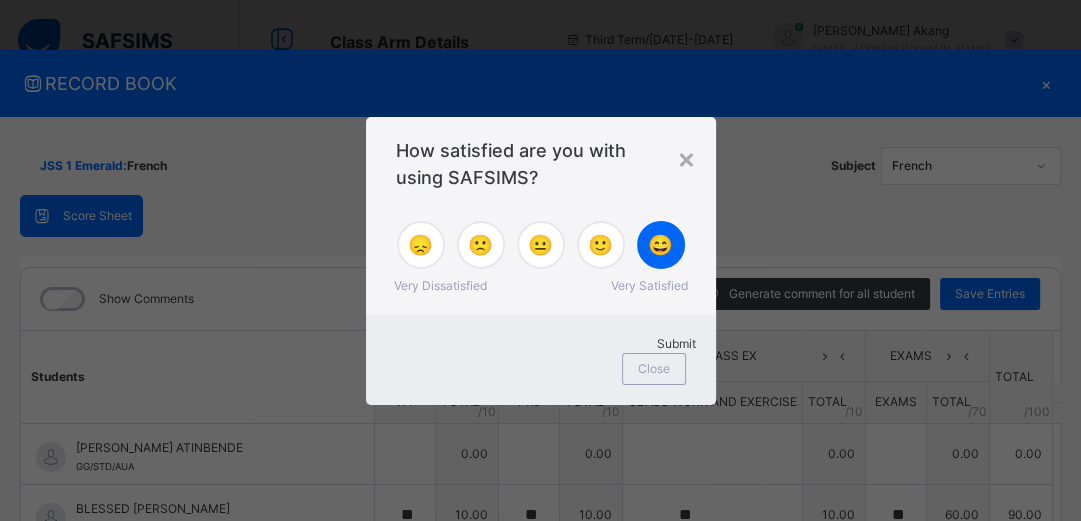 click on "😄" at bounding box center [661, 245] 